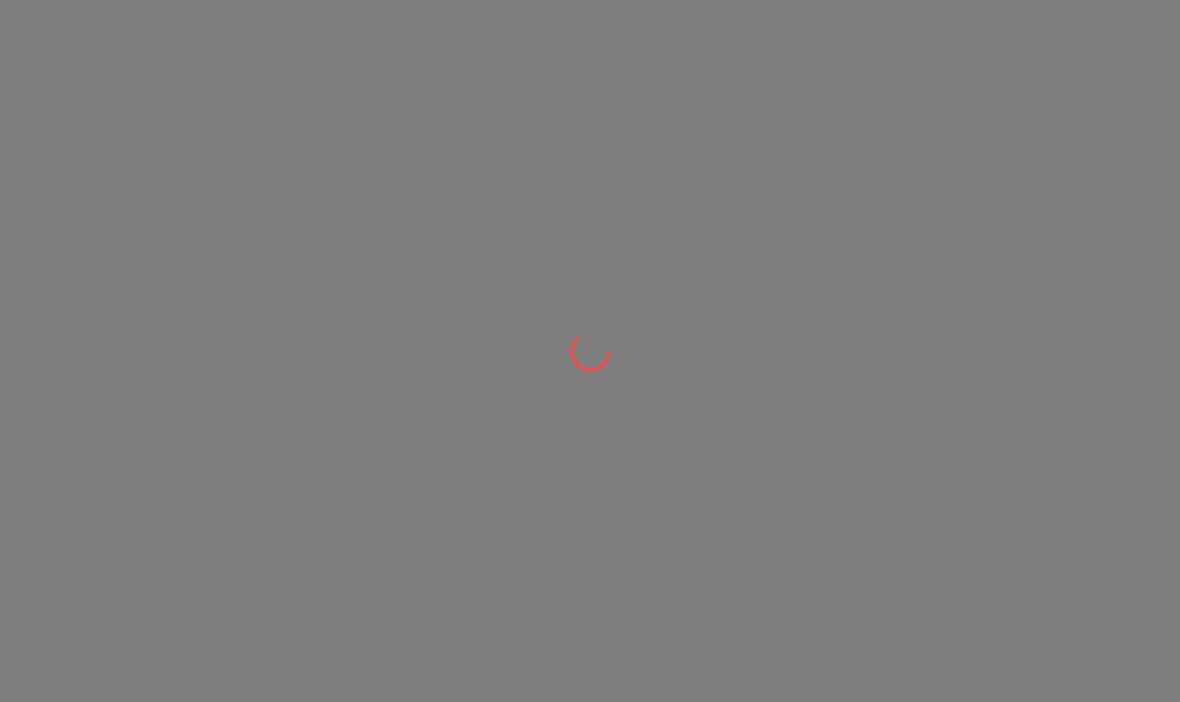 scroll, scrollTop: 0, scrollLeft: 0, axis: both 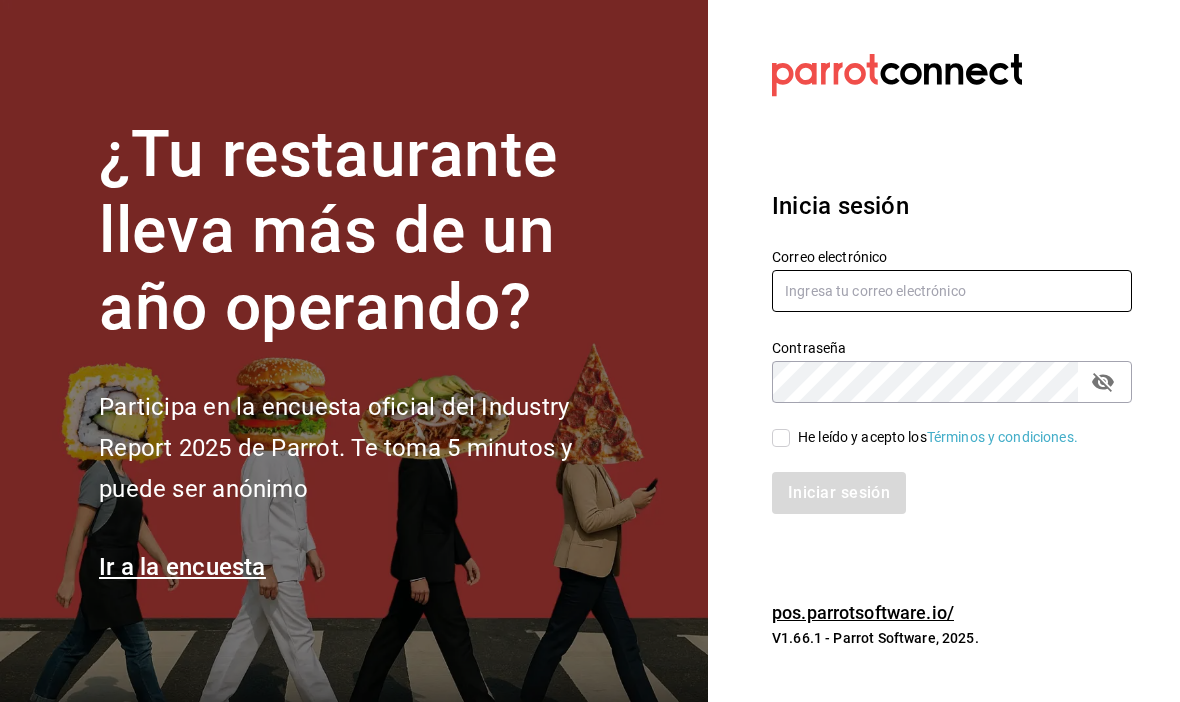click at bounding box center [952, 291] 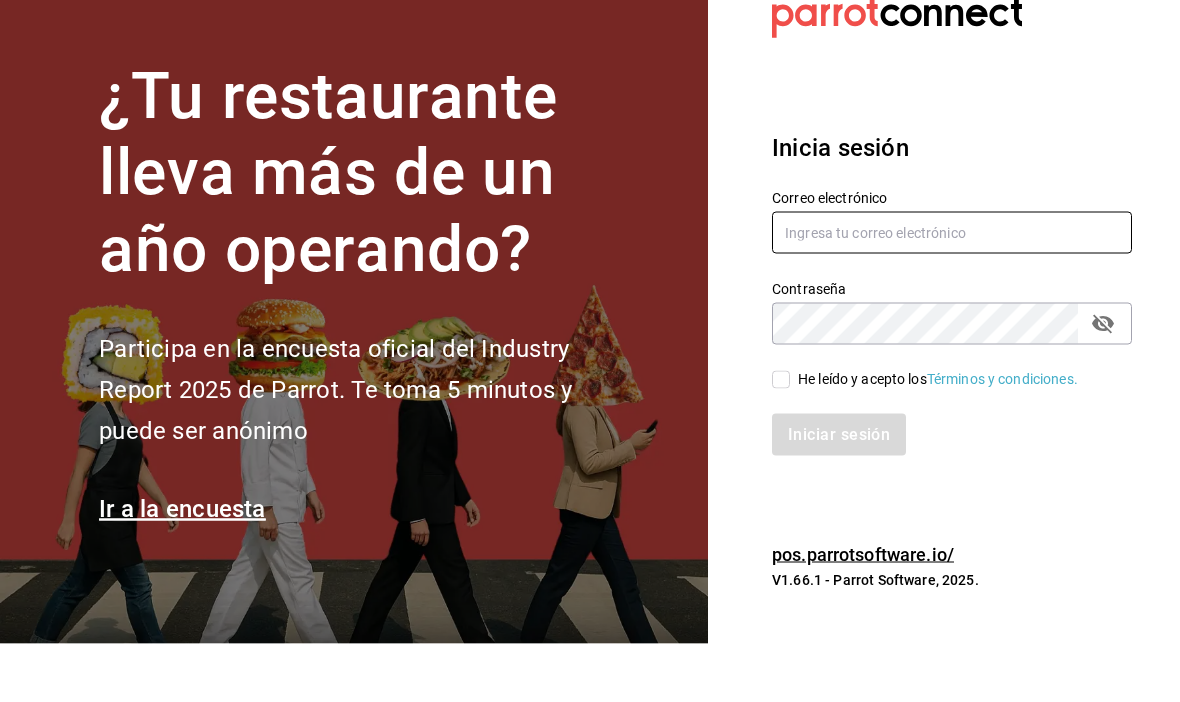 paste on "bcalva@xbc.com.mx" 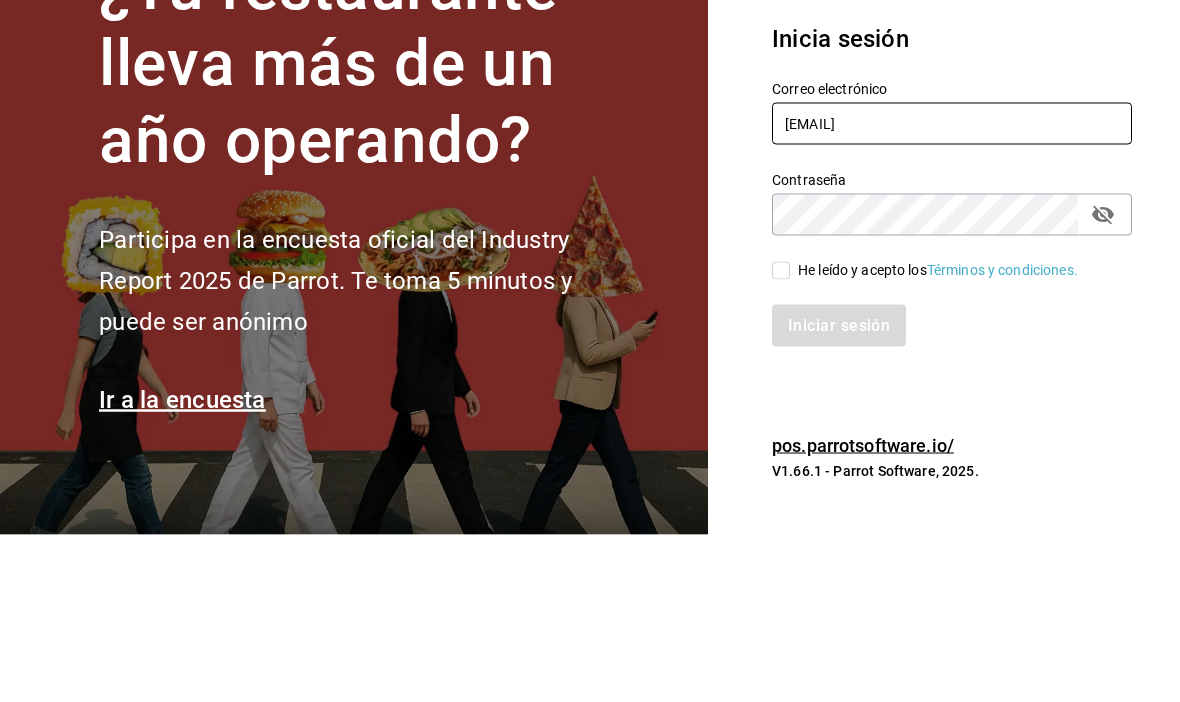 type on "bcalva@xbc.com.mx" 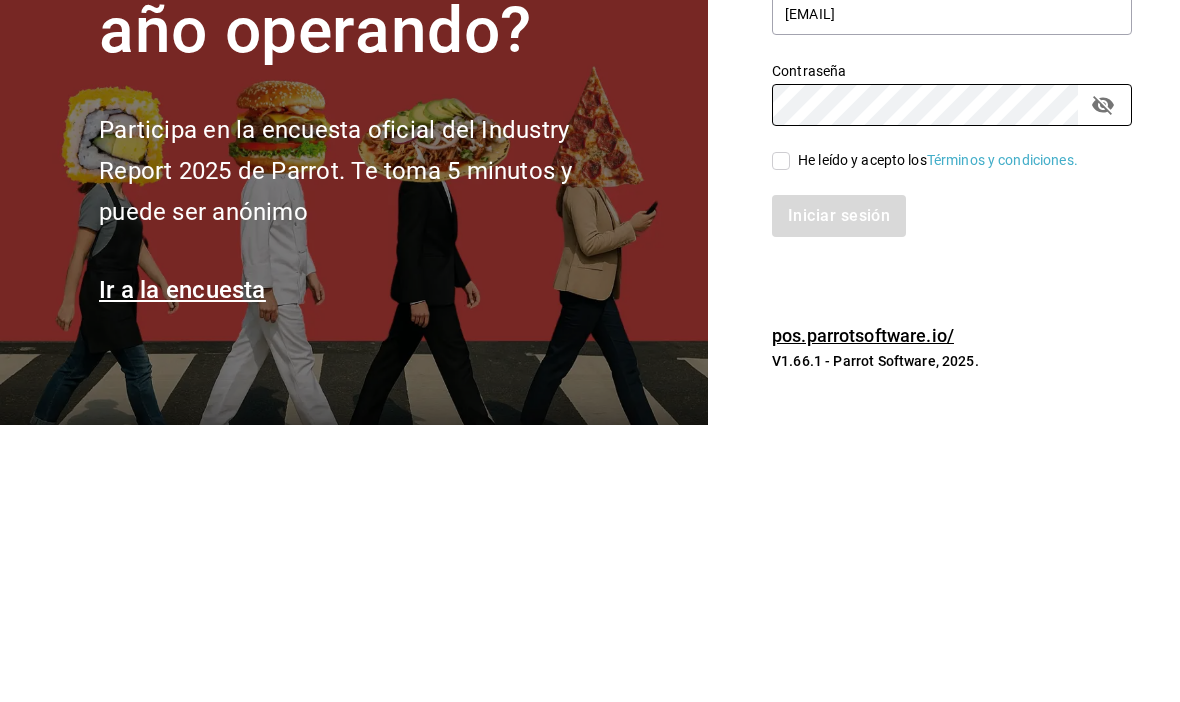 click on "He leído y acepto los  Términos y condiciones." at bounding box center [781, 438] 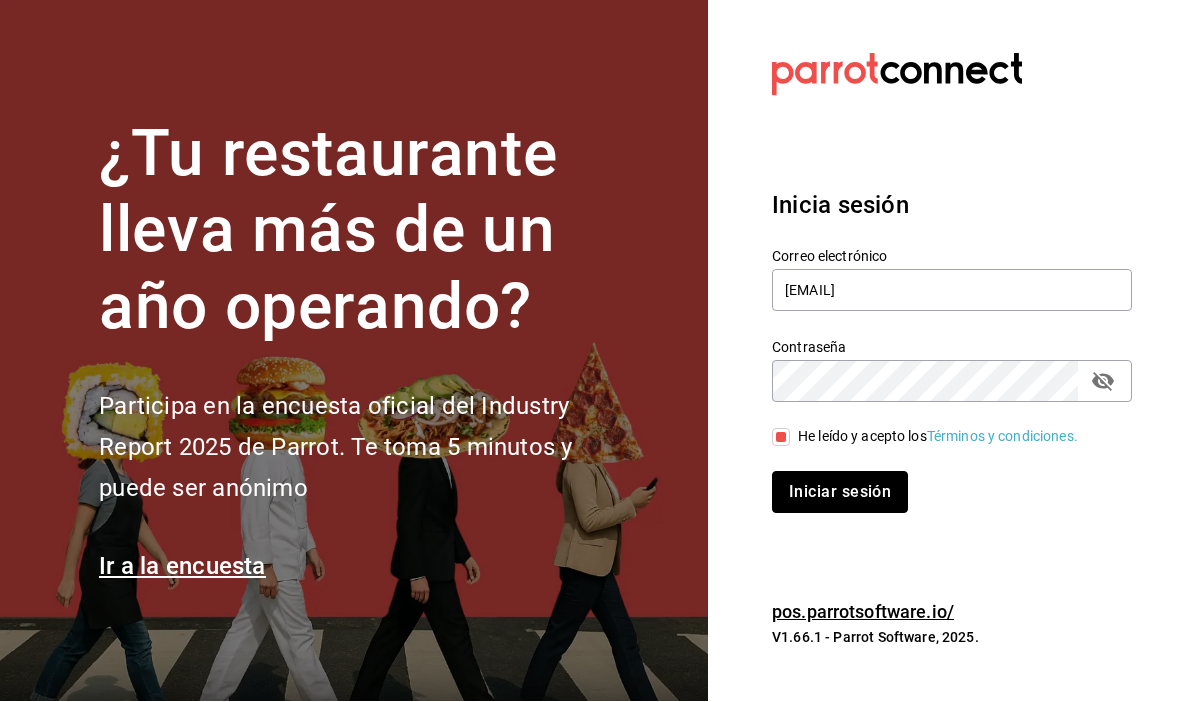 click on "Iniciar sesión" at bounding box center (840, 493) 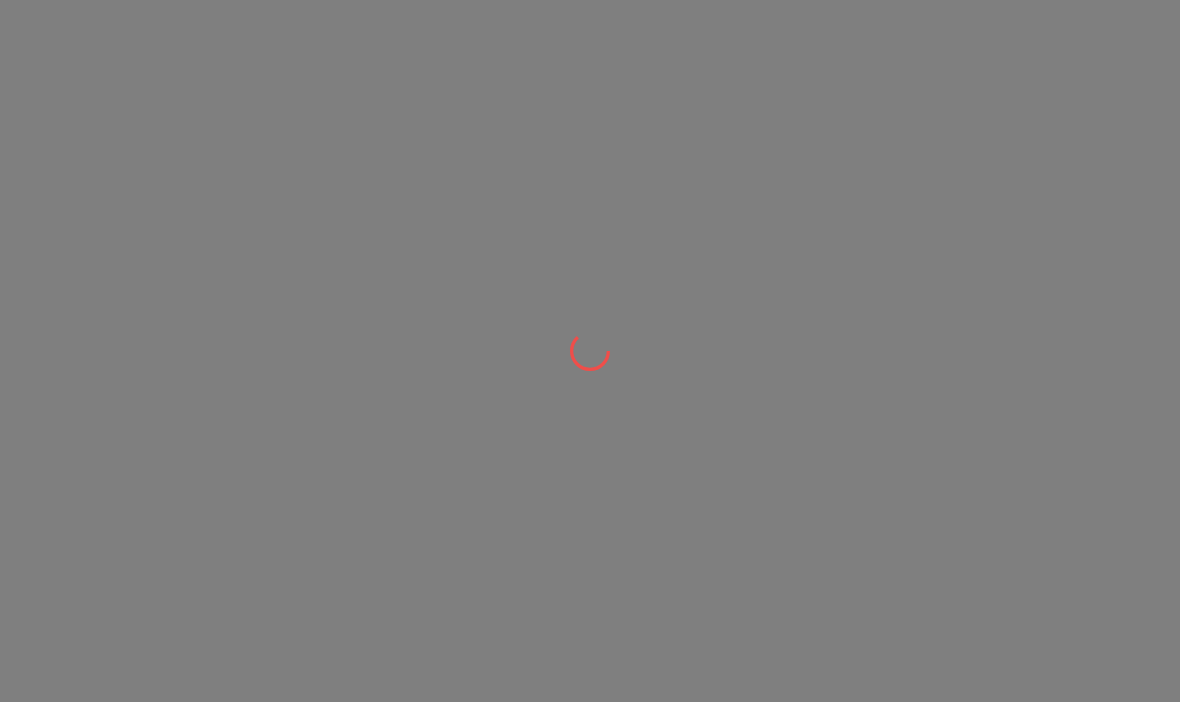 scroll, scrollTop: 0, scrollLeft: 0, axis: both 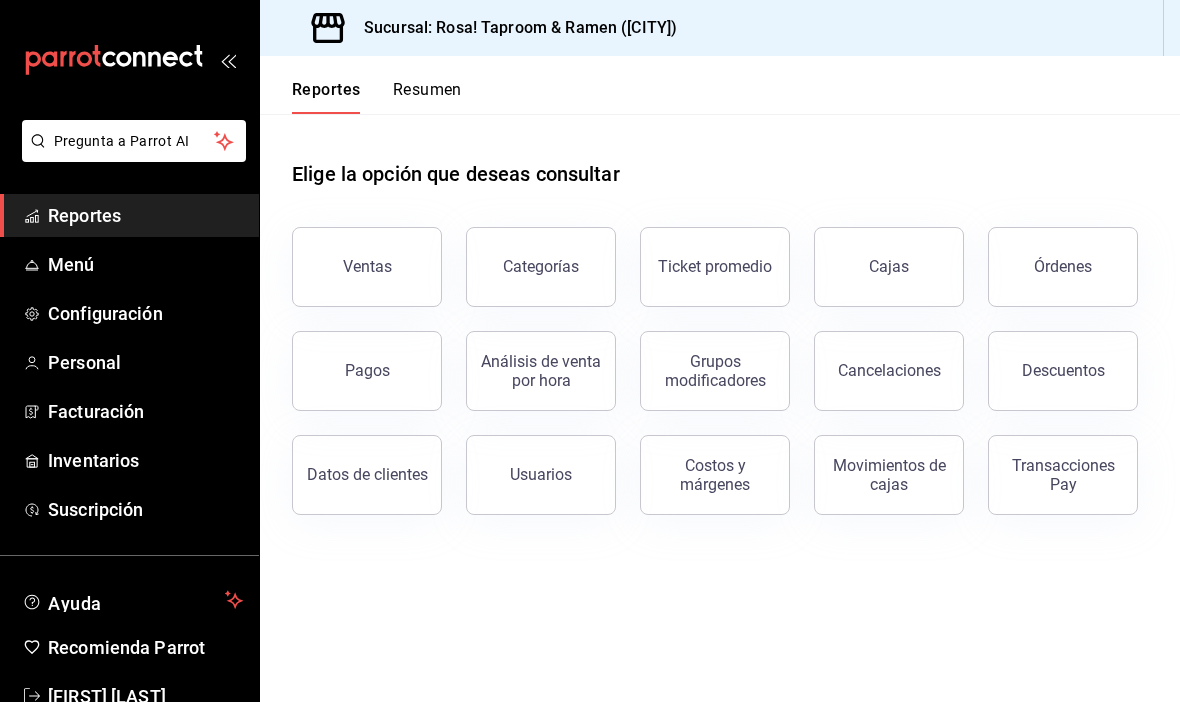 click on "Ventas" at bounding box center [367, 267] 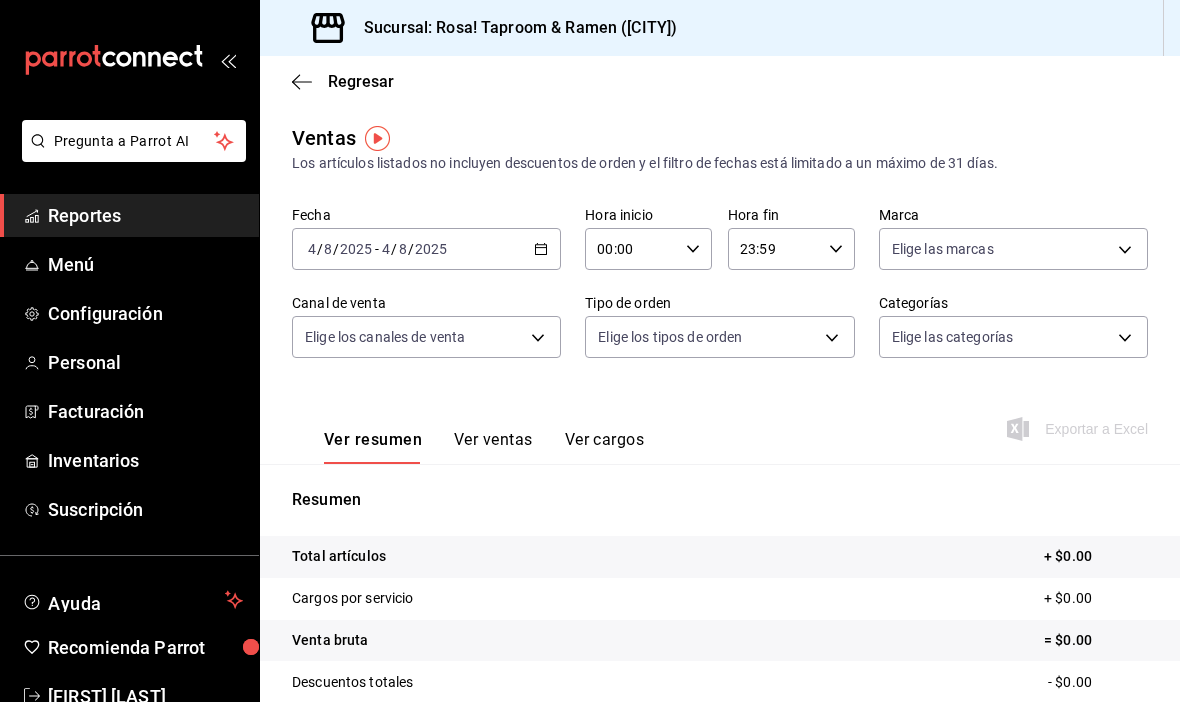 click on "2025-08-04 4 / 8 / 2025 - 2025-08-04 4 / 8 / 2025" at bounding box center (426, 249) 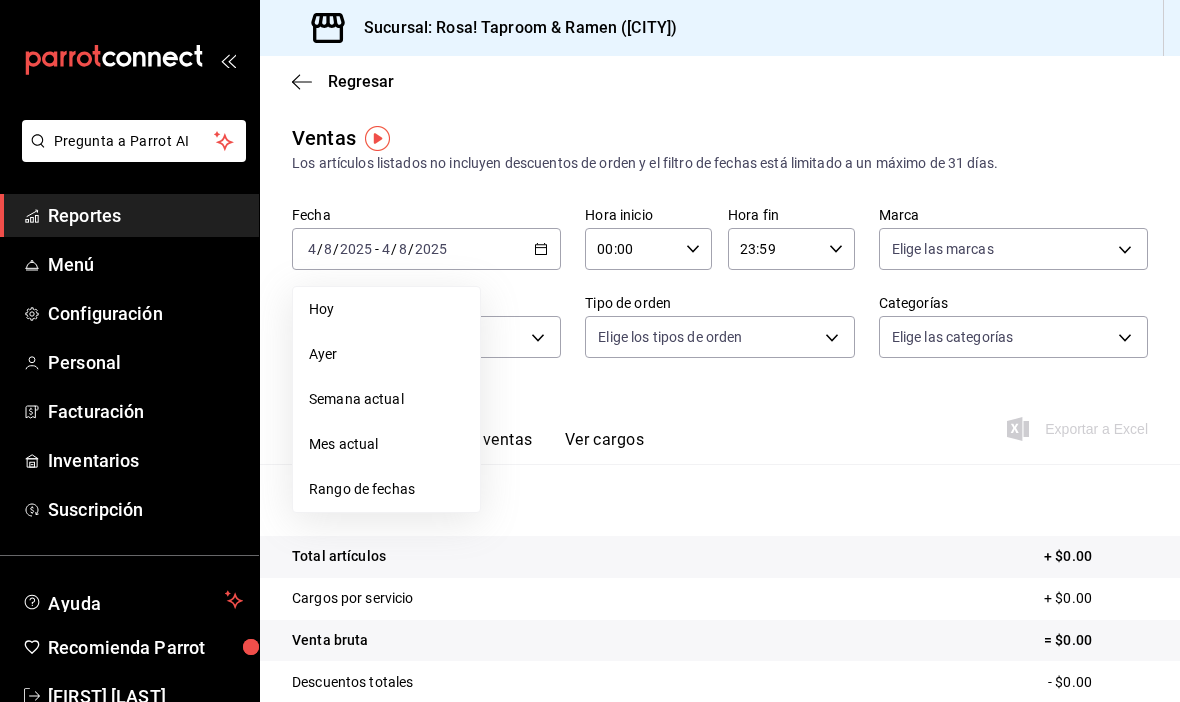 click on "Rango de fechas" at bounding box center (386, 489) 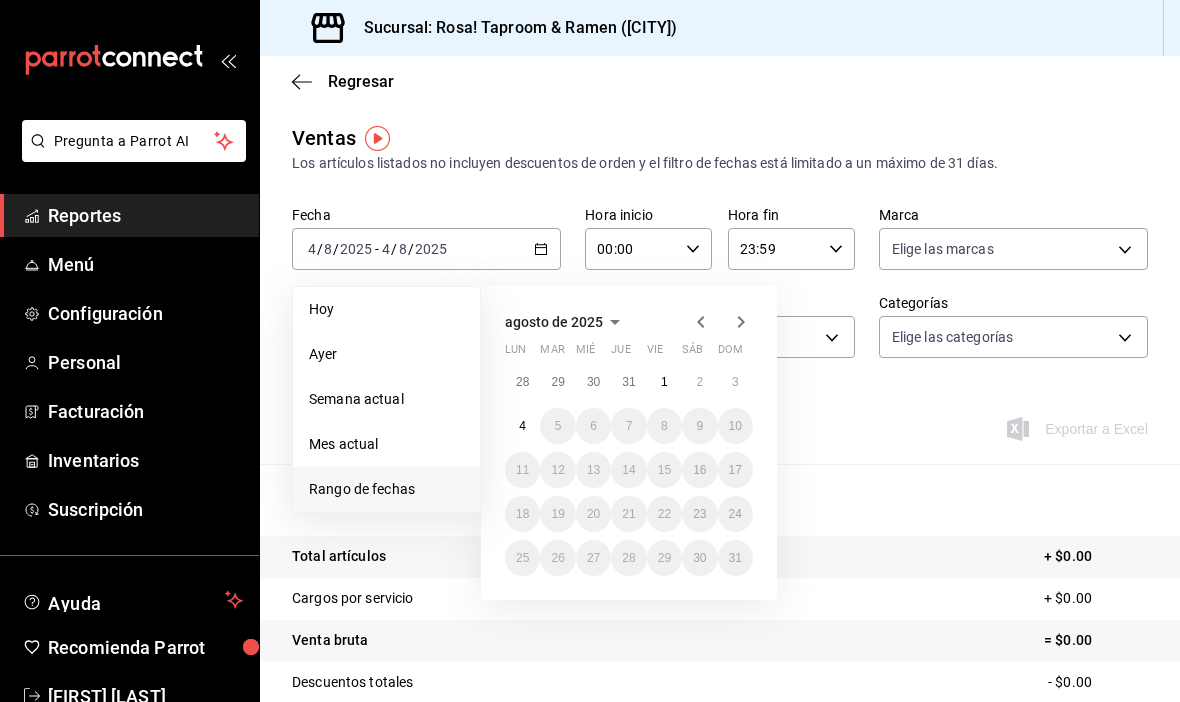 click 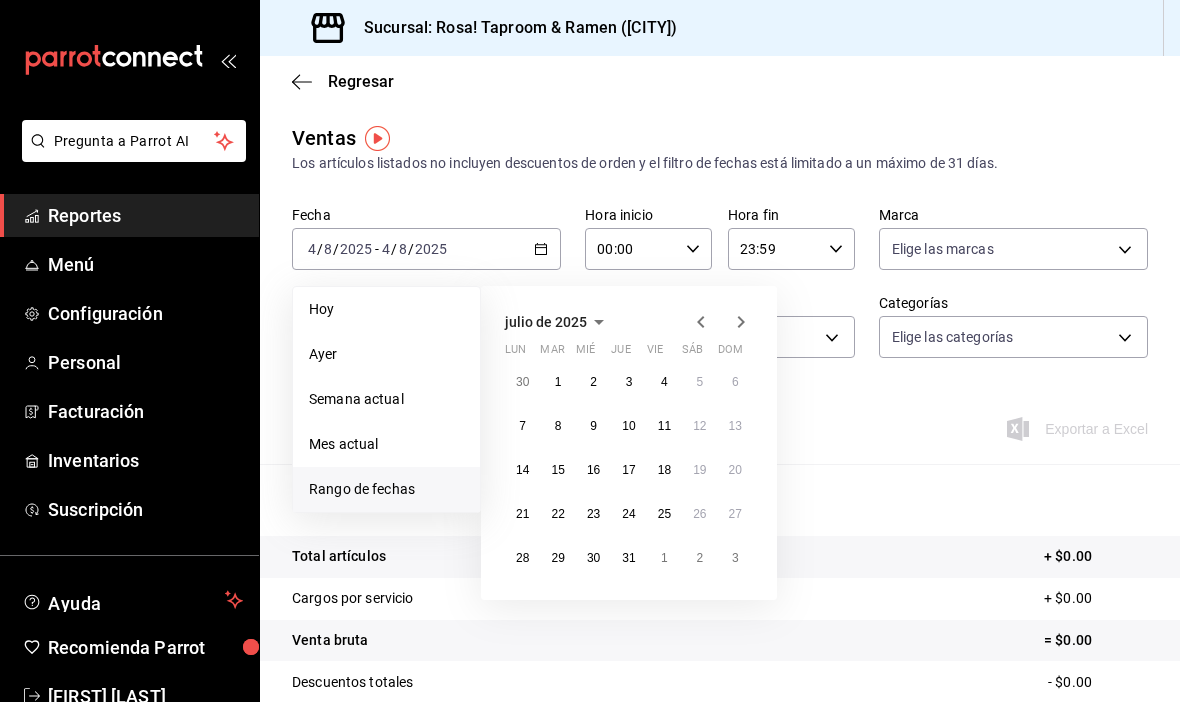 click on "28" at bounding box center (522, 558) 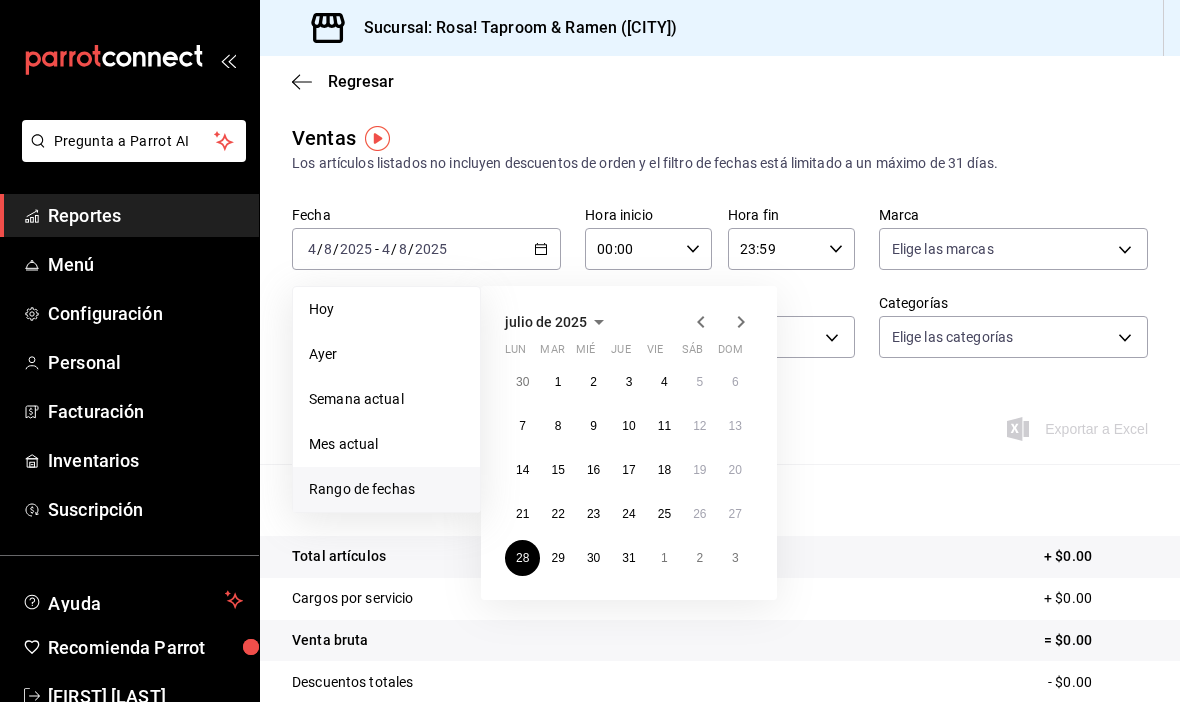 click 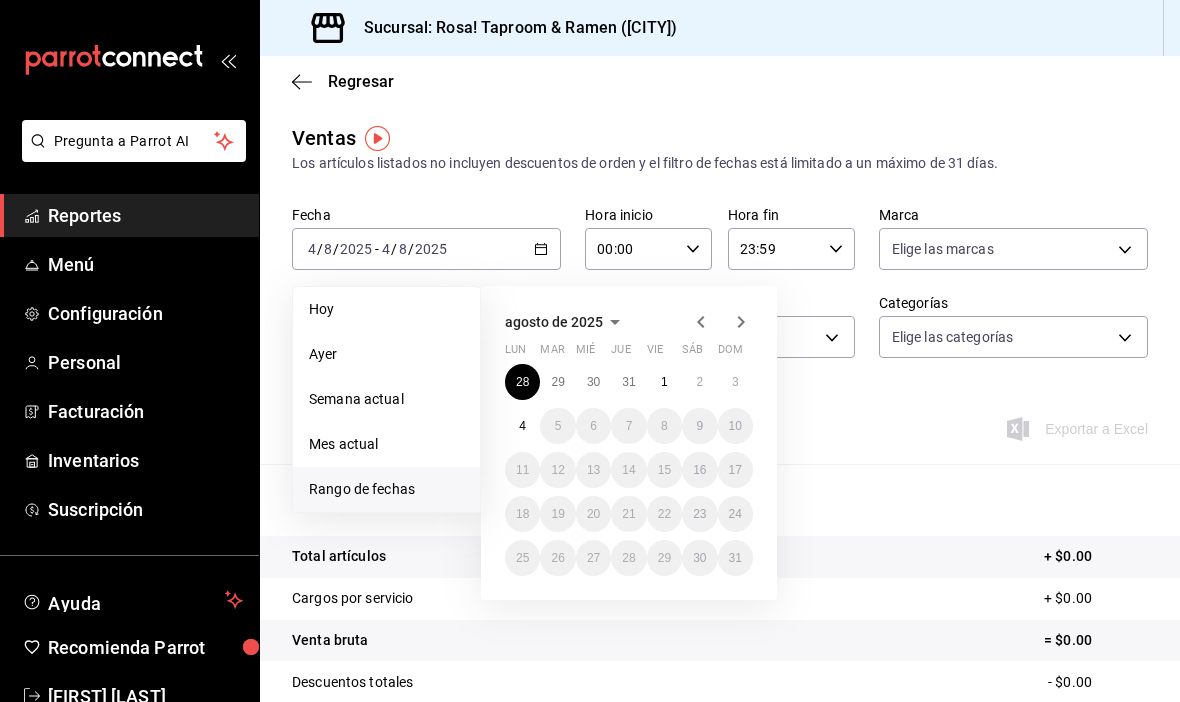 click on "3" at bounding box center [735, 382] 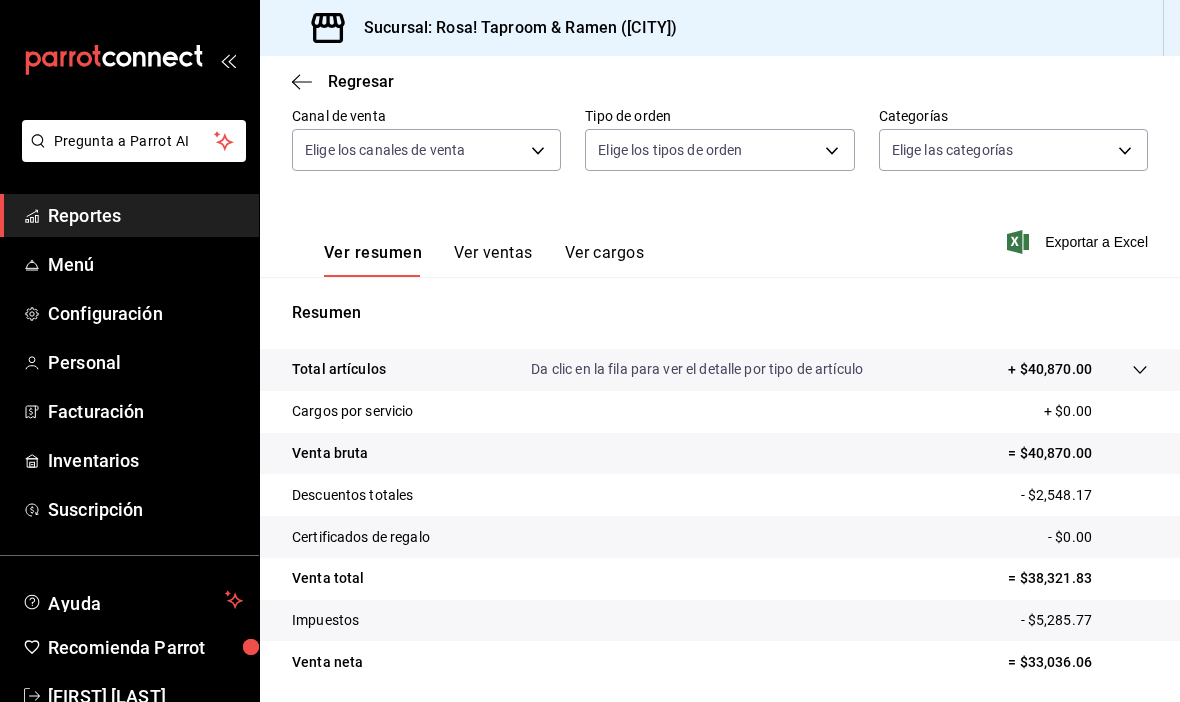 scroll, scrollTop: 187, scrollLeft: 0, axis: vertical 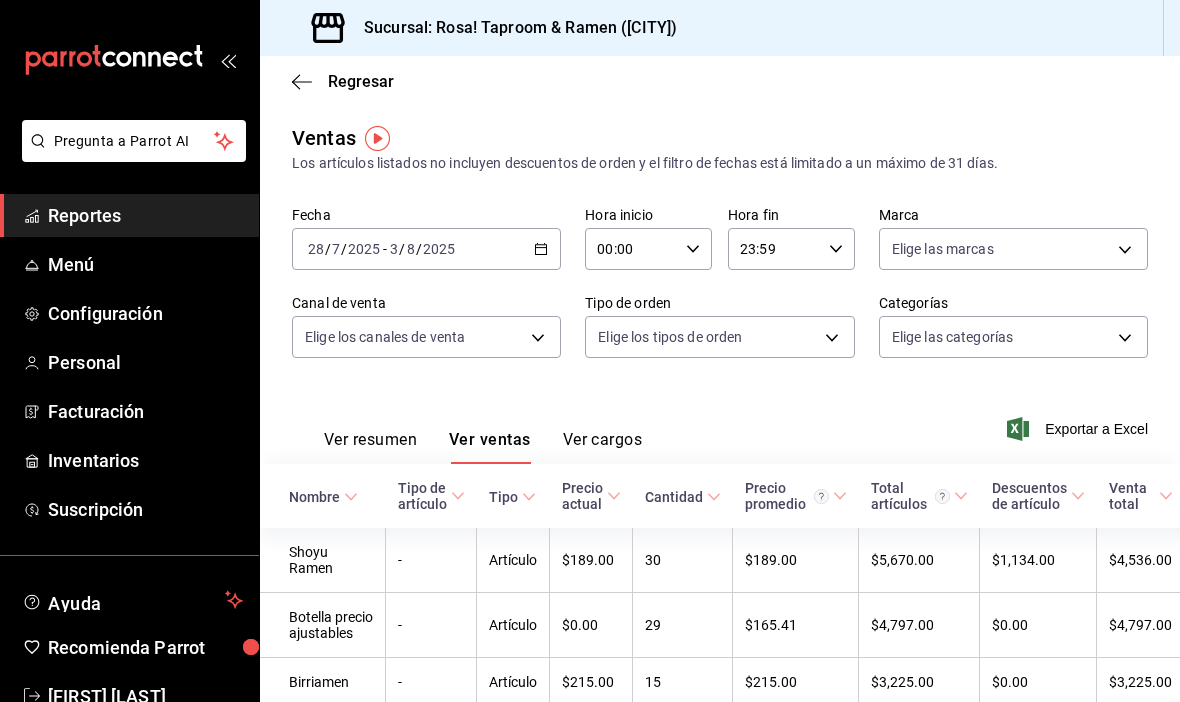 click on "2025" at bounding box center (439, 249) 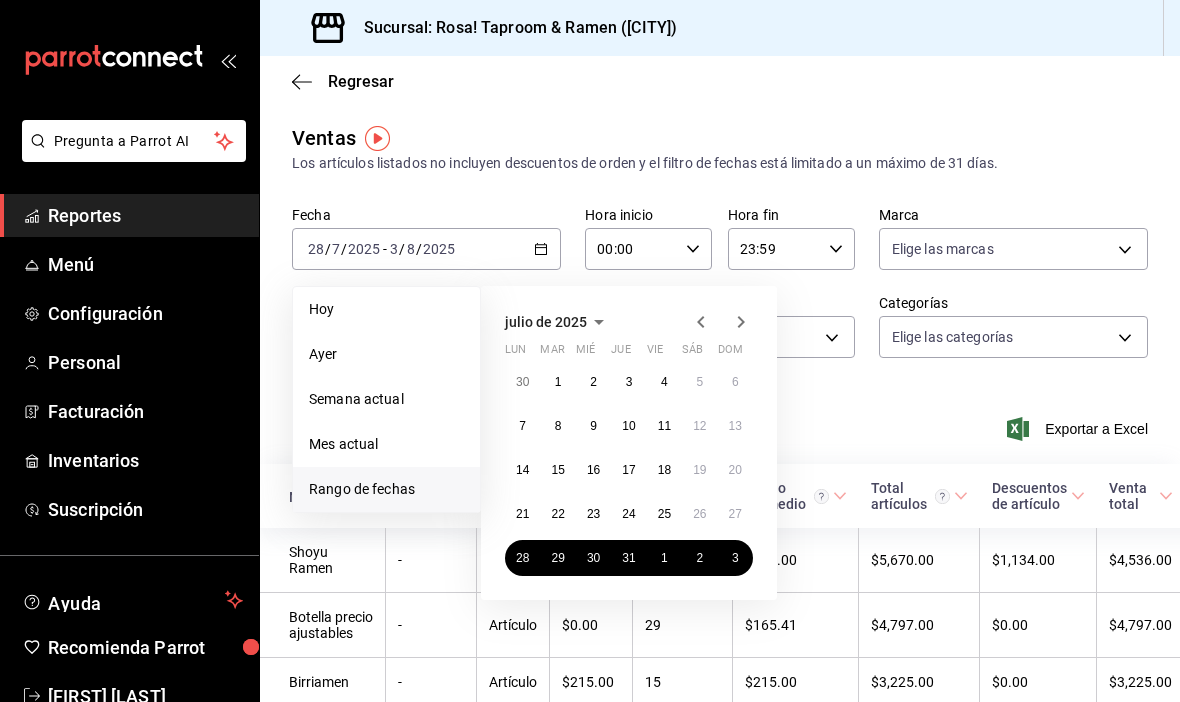 click on "29" at bounding box center (557, 558) 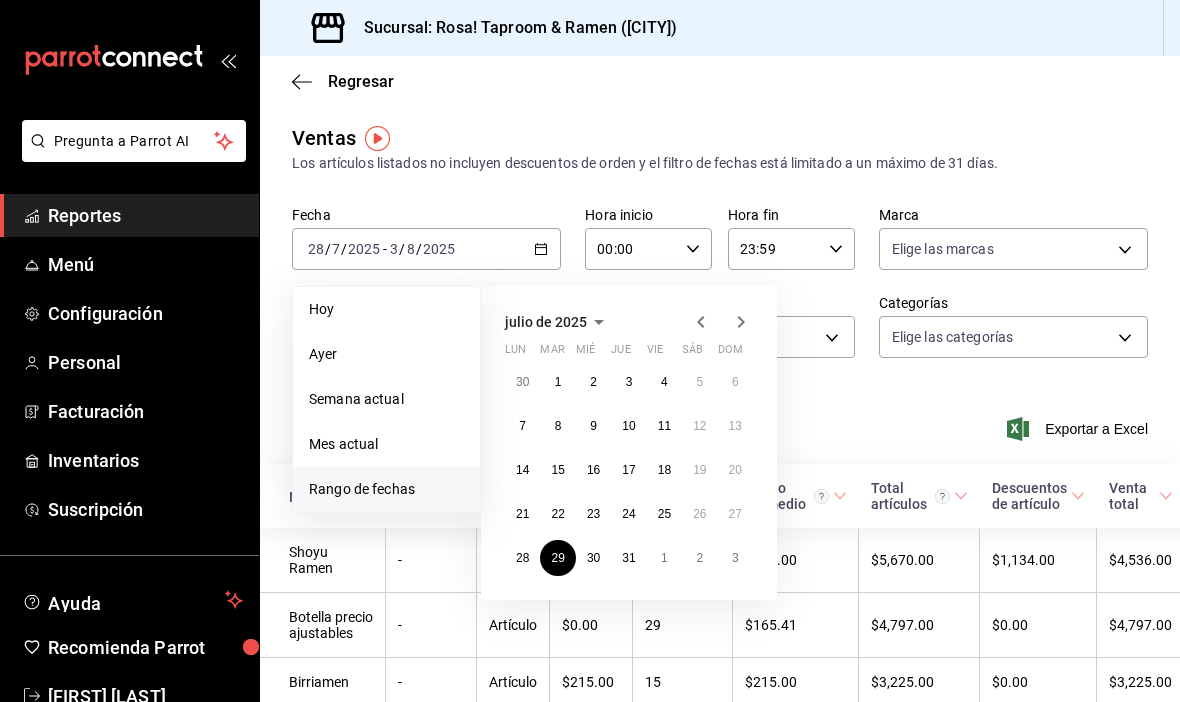 click on "Ver resumen Ver ventas Ver cargos Exportar a Excel" at bounding box center [720, 423] 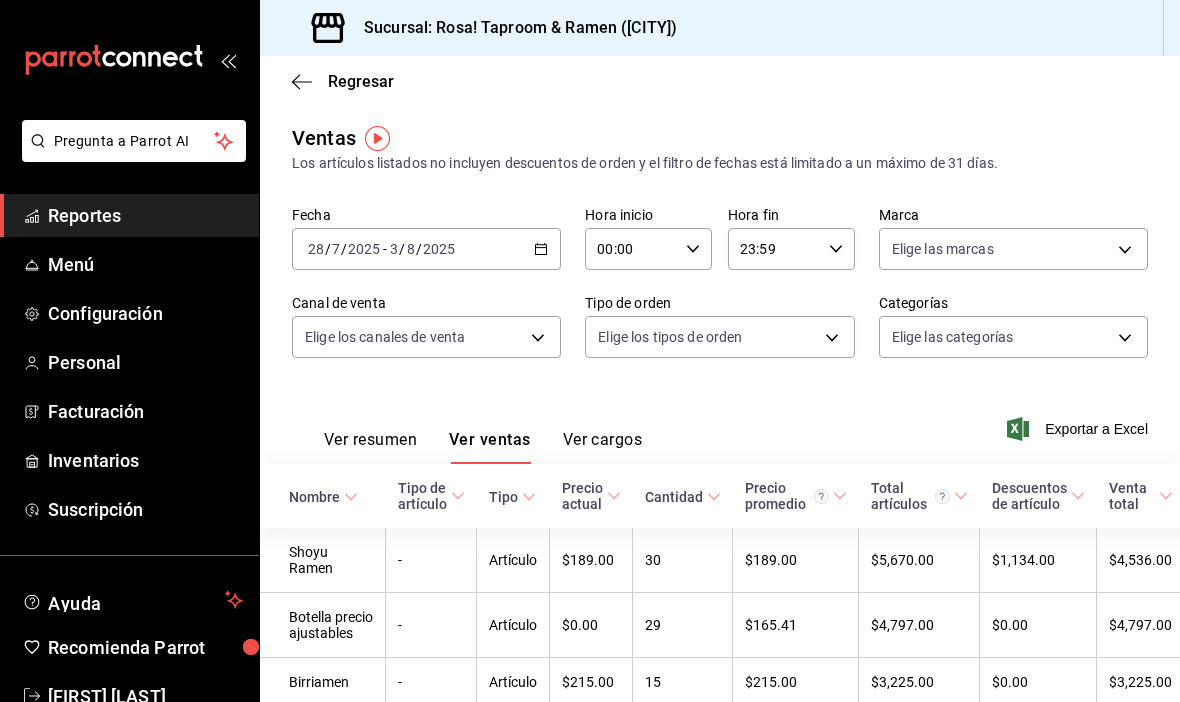 click on "2025-07-28 28 / 7 / 2025 - 2025-08-03 3 / 8 / 2025" at bounding box center (426, 249) 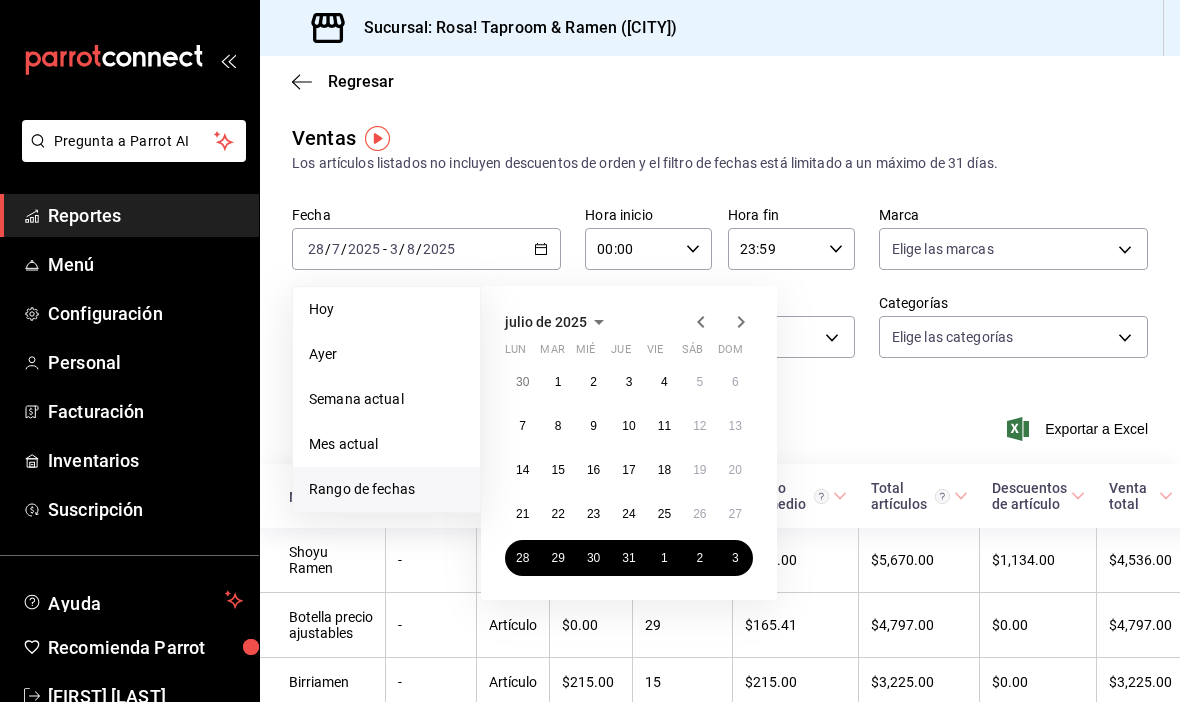 click on "29" at bounding box center [557, 558] 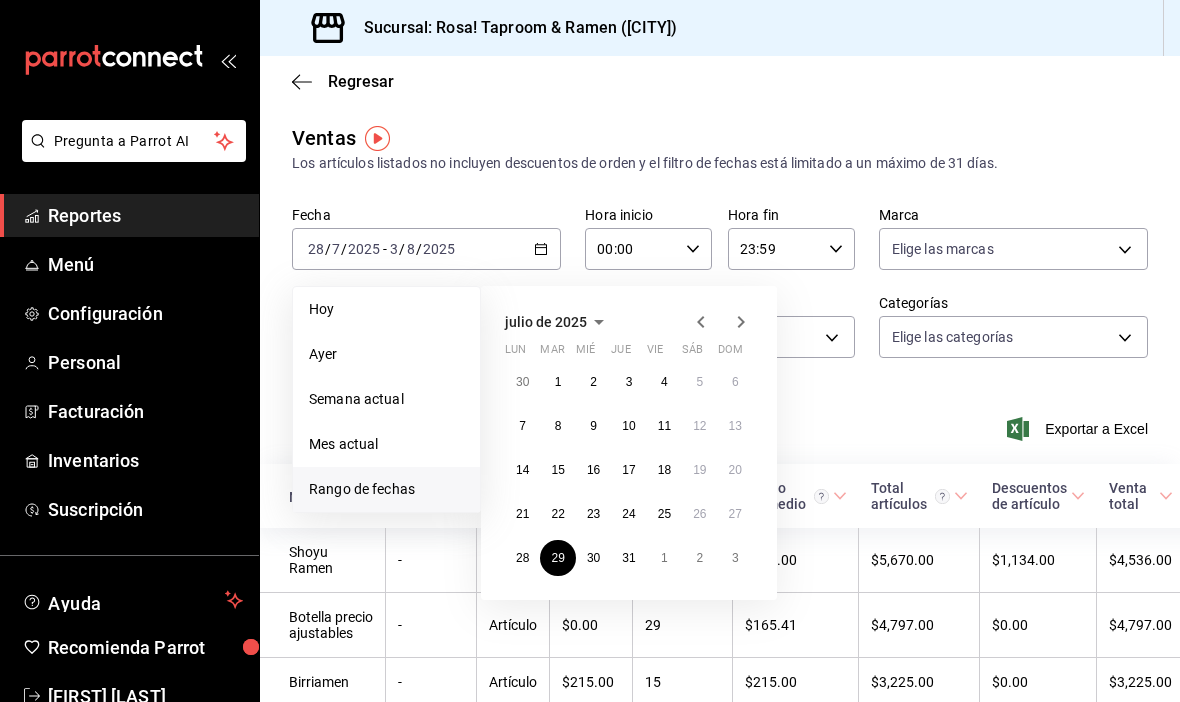 click on "Ver resumen Ver ventas Ver cargos Exportar a Excel" at bounding box center [720, 423] 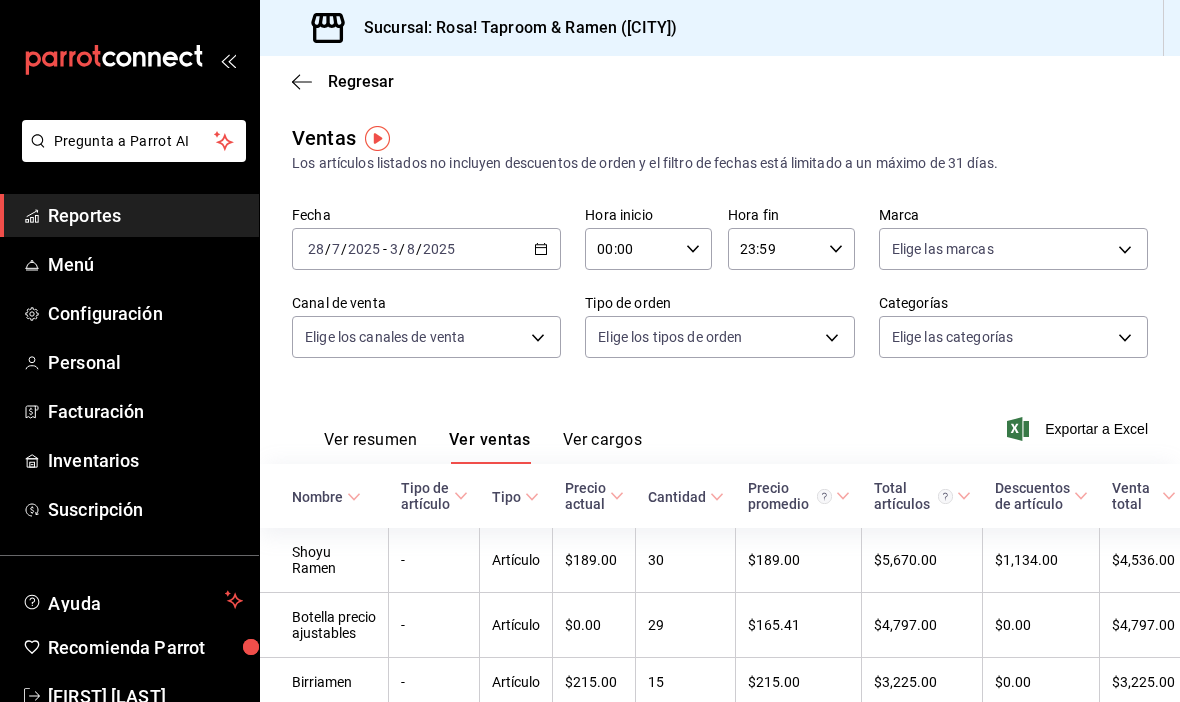 scroll, scrollTop: 0, scrollLeft: 0, axis: both 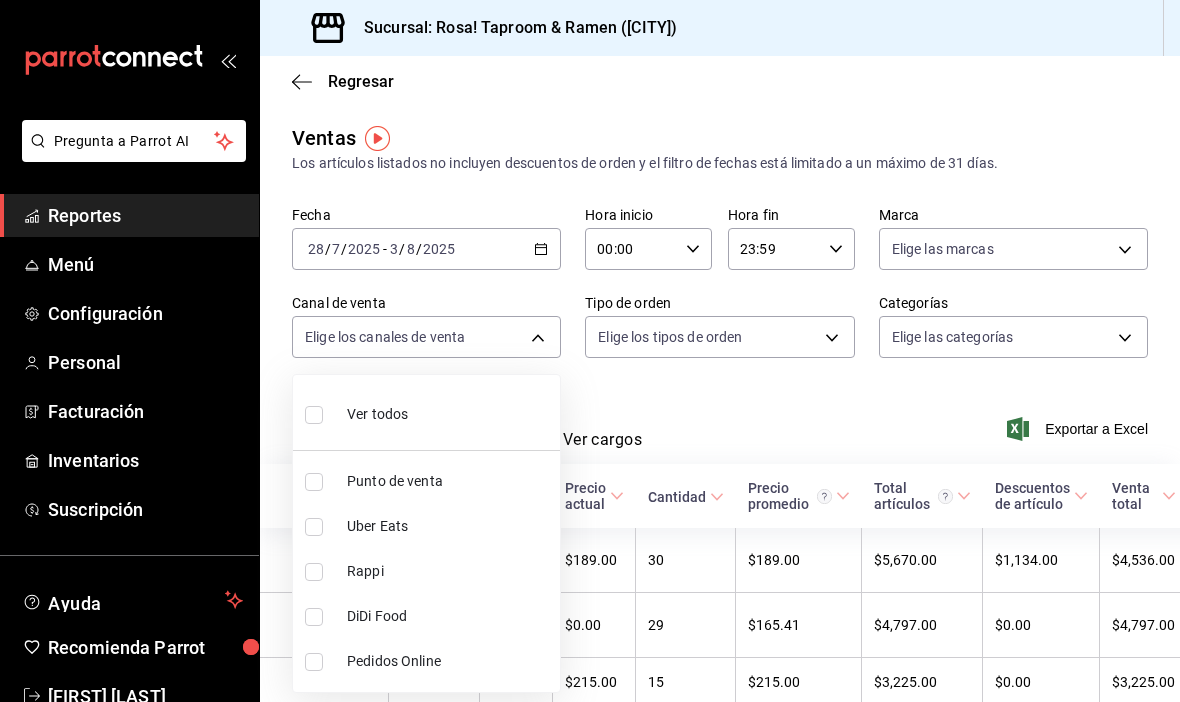 click at bounding box center (590, 351) 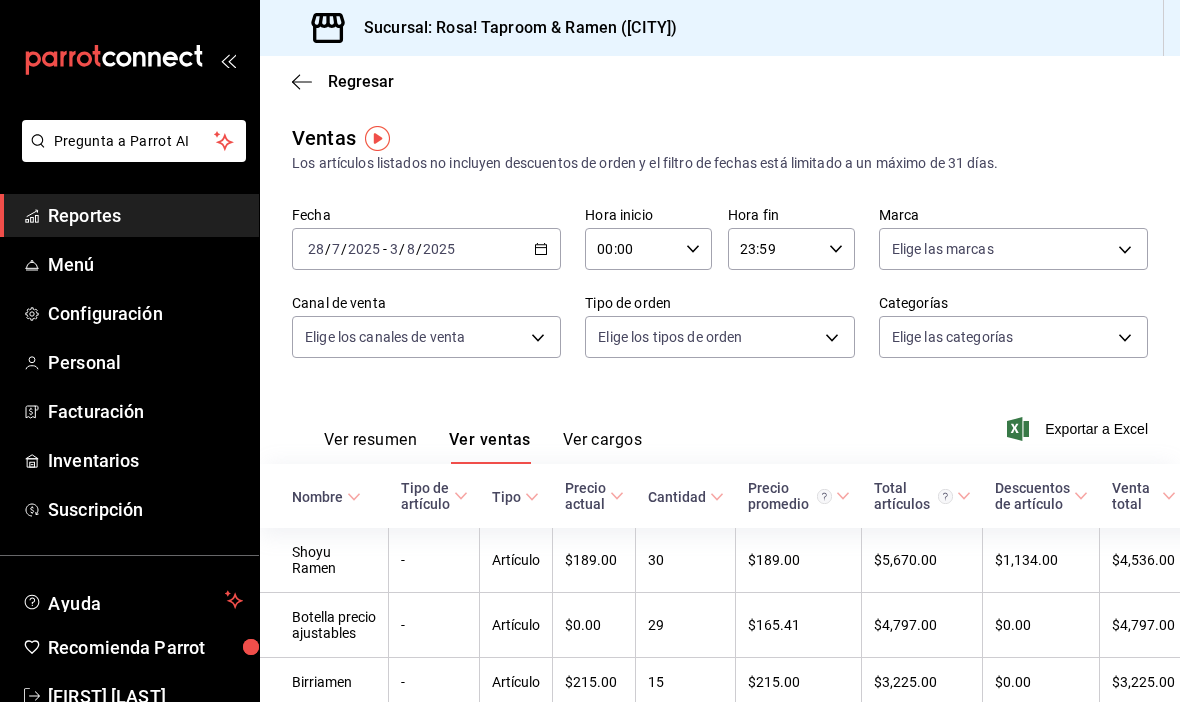 click on "Pregunta a Parrot AI Reportes   Menú   Configuración   Personal   Facturación   Inventarios   Suscripción   Ayuda Recomienda Parrot   Bernando Calva   Sugerir nueva función   Sucursal: Rosa! Taproom & Ramen (Metepec) Regresar Ventas Los artículos listados no incluyen descuentos de orden y el filtro de fechas está limitado a un máximo de 31 días. Fecha 2025-07-28 28 / 7 / 2025 - 2025-08-03 3 / 8 / 2025 Hora inicio 00:00 Hora inicio Hora fin 23:59 Hora fin Marca Elige las marcas Canal de venta Elige los canales de venta Tipo de orden Elige los tipos de orden Categorías Elige las categorías Ver resumen Ver ventas Ver cargos Exportar a Excel Nombre Tipo de artículo Tipo Precio actual Cantidad Precio promedio   Total artículos   Descuentos de artículo Venta total Impuestos Venta neta Shoyu Ramen - Artículo $189.00 30 $189.00 $5,670.00 $1,134.00 $4,536.00 $625.66 $3,910.34 Botella precio ajustables - Artículo $0.00 29 $165.41 $4,797.00 $0.00 $4,797.00 $652.55 $4,144.45 Birriamen - Artículo $215.00" at bounding box center (590, 351) 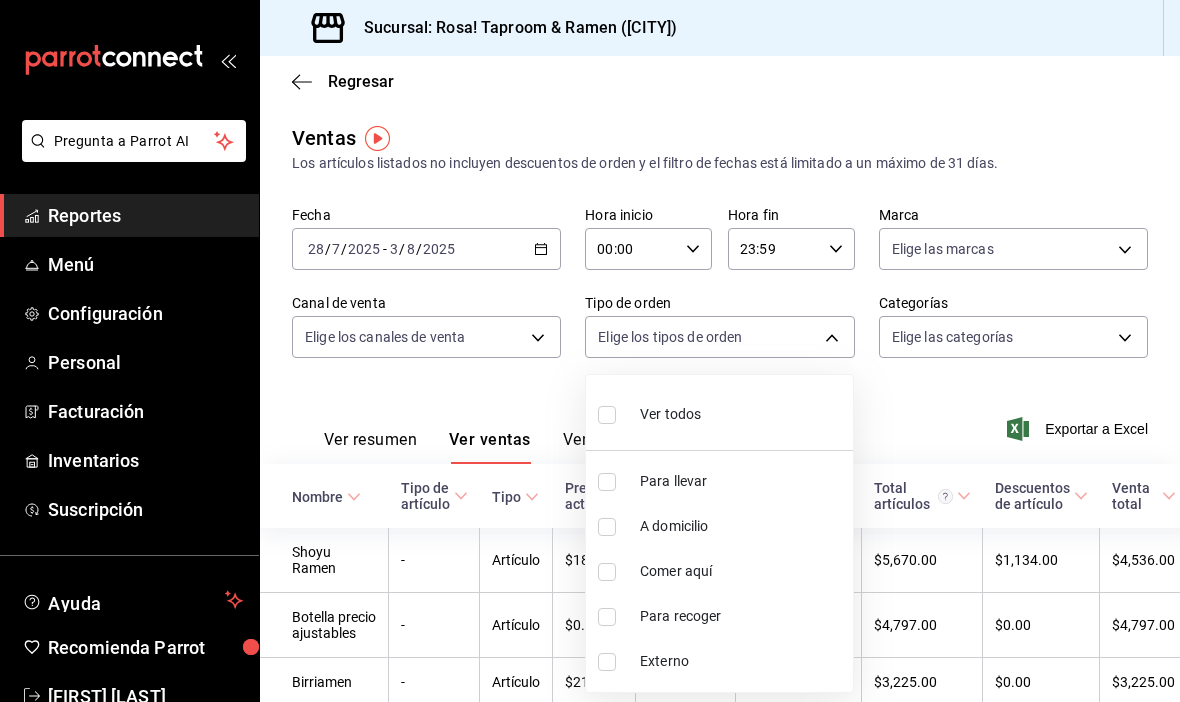 click at bounding box center [590, 351] 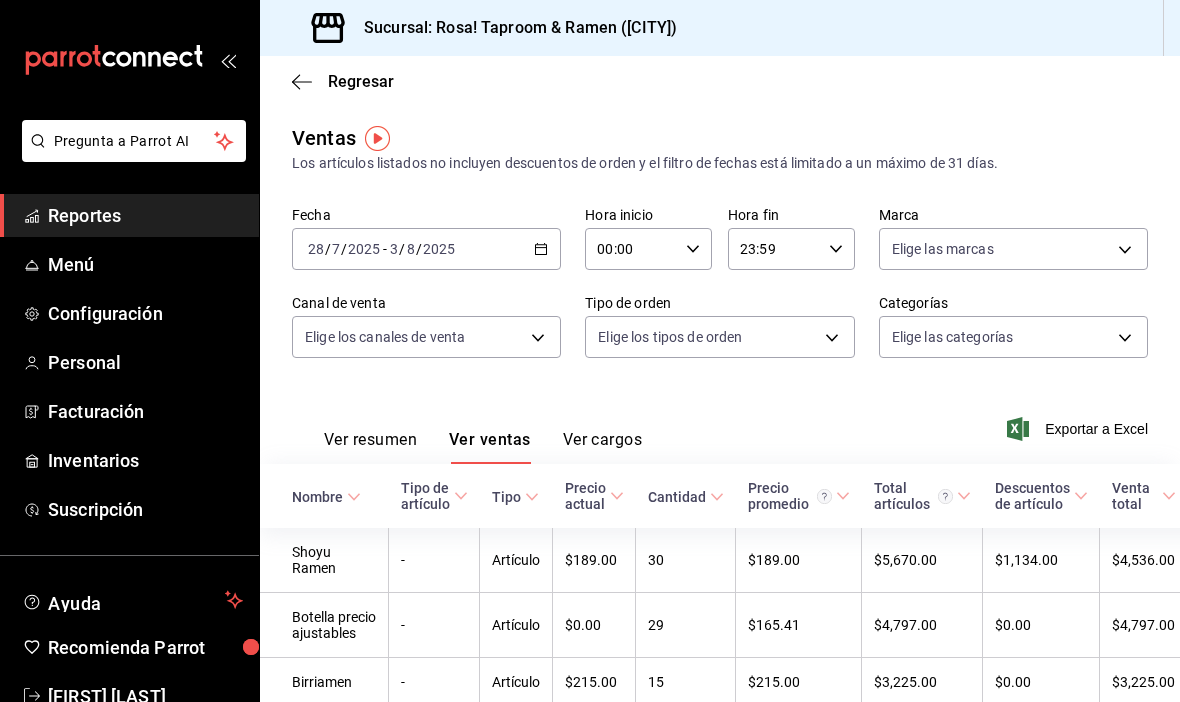 click on "Pregunta a Parrot AI Reportes   Menú   Configuración   Personal   Facturación   Inventarios   Suscripción   Ayuda Recomienda Parrot   Bernando Calva   Sugerir nueva función   Sucursal: Rosa! Taproom & Ramen (Metepec) Regresar Ventas Los artículos listados no incluyen descuentos de orden y el filtro de fechas está limitado a un máximo de 31 días. Fecha 2025-07-28 28 / 7 / 2025 - 2025-08-03 3 / 8 / 2025 Hora inicio 00:00 Hora inicio Hora fin 23:59 Hora fin Marca Elige las marcas Canal de venta Elige los canales de venta Tipo de orden Elige los tipos de orden Categorías Elige las categorías Ver resumen Ver ventas Ver cargos Exportar a Excel Nombre Tipo de artículo Tipo Precio actual Cantidad Precio promedio   Total artículos   Descuentos de artículo Venta total Impuestos Venta neta Shoyu Ramen - Artículo $189.00 30 $189.00 $5,670.00 $1,134.00 $4,536.00 $625.66 $3,910.34 Botella precio ajustables - Artículo $0.00 29 $165.41 $4,797.00 $0.00 $4,797.00 $652.55 $4,144.45 Birriamen - Artículo $215.00" at bounding box center (590, 351) 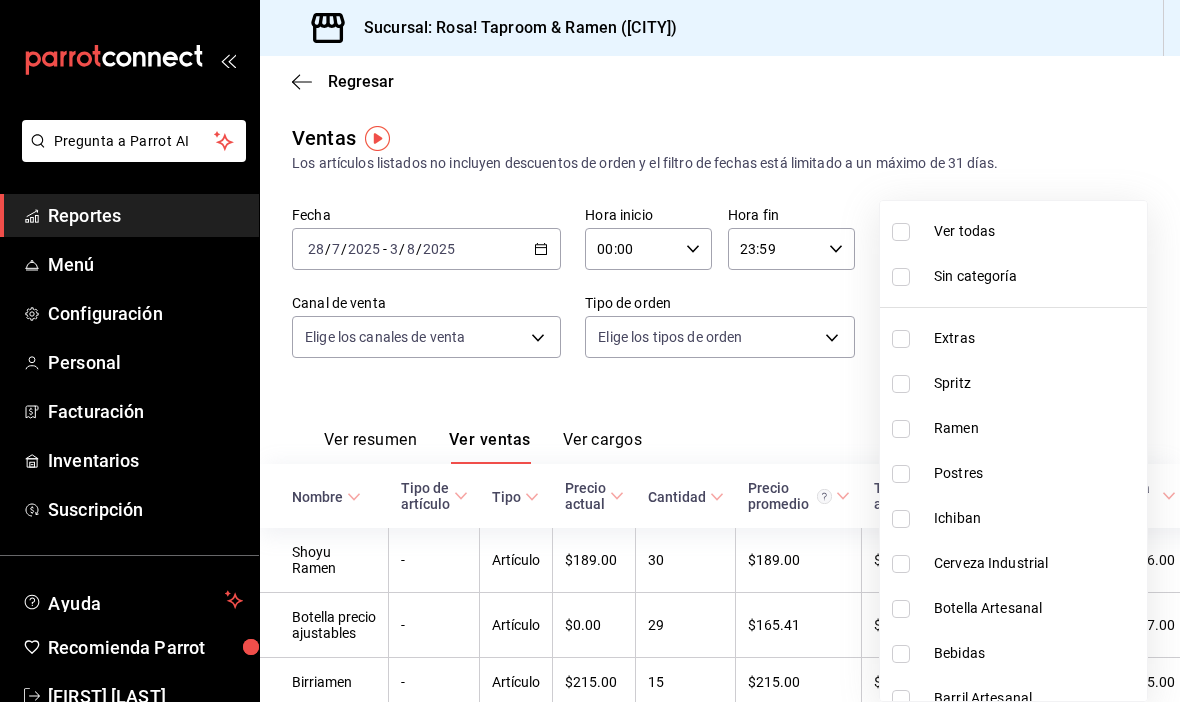 click at bounding box center [590, 351] 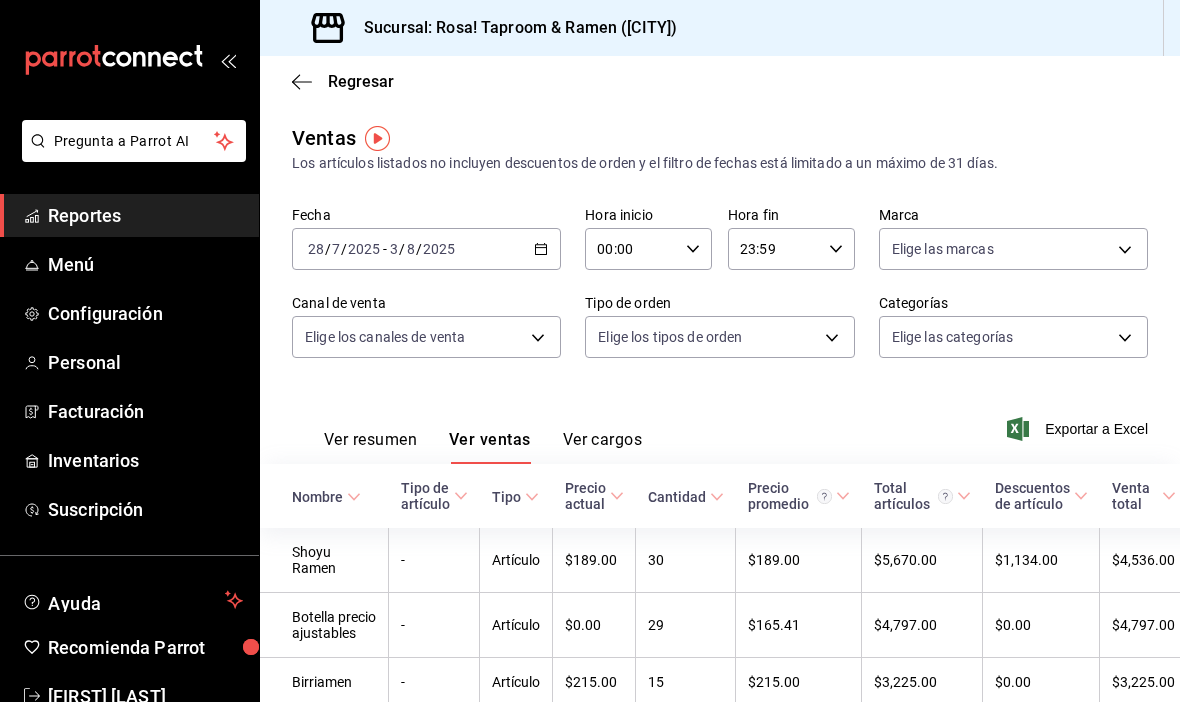 click on "2025-07-28 28 / 7 / 2025 - 2025-08-03 3 / 8 / 2025" at bounding box center [426, 249] 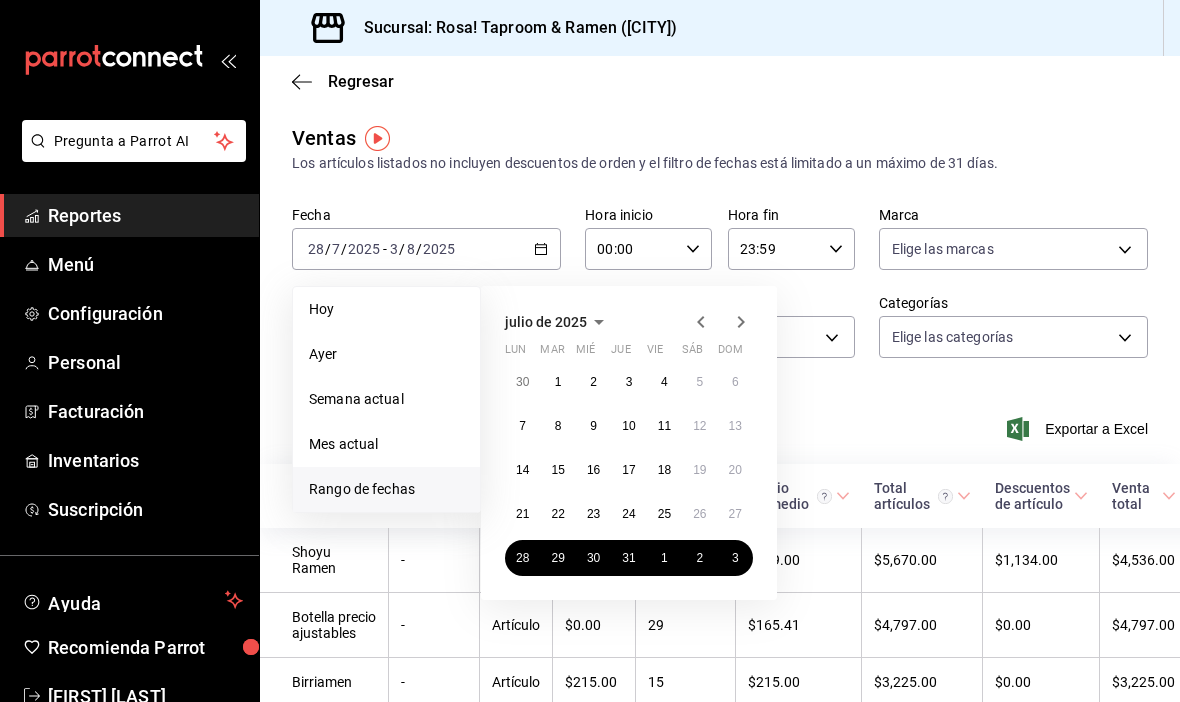 click on "Rango de fechas" at bounding box center [386, 489] 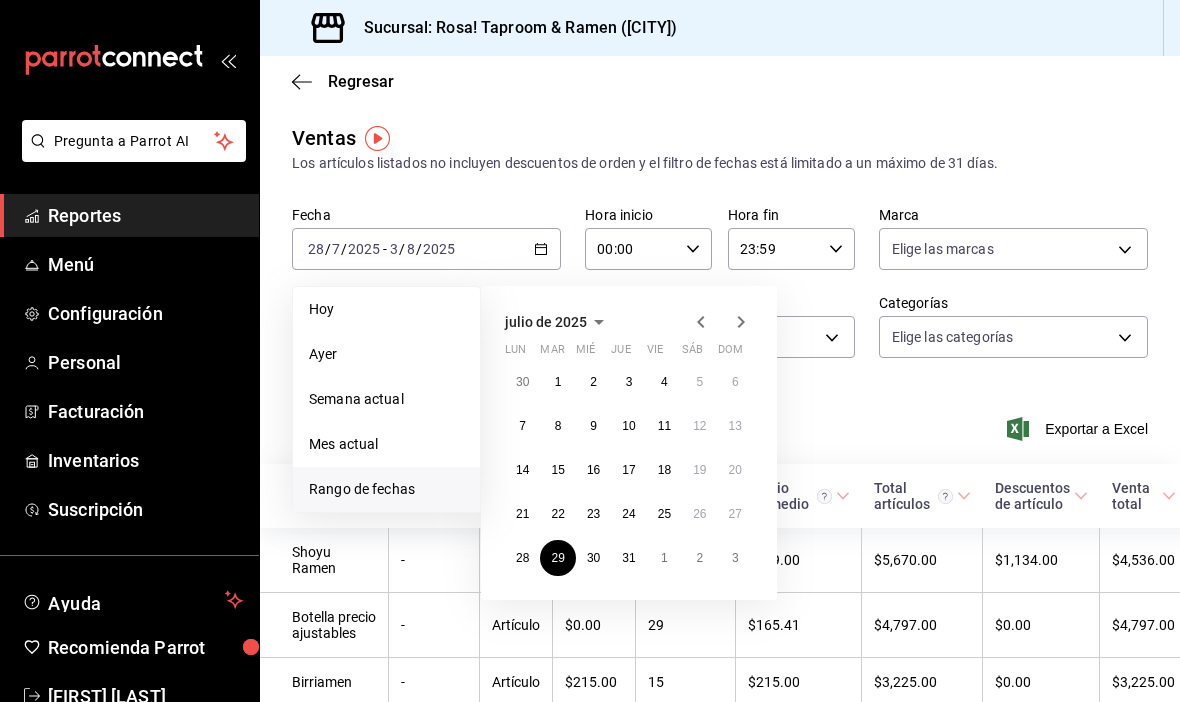 click on "30" at bounding box center (593, 558) 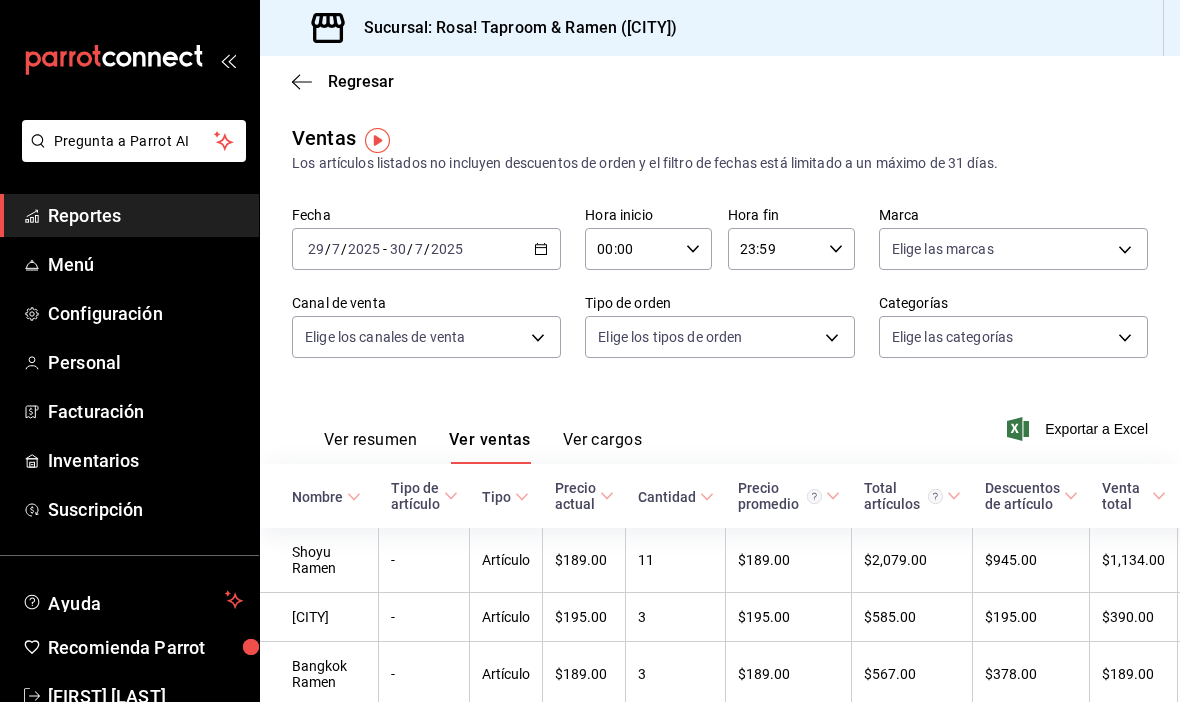 scroll, scrollTop: 0, scrollLeft: 0, axis: both 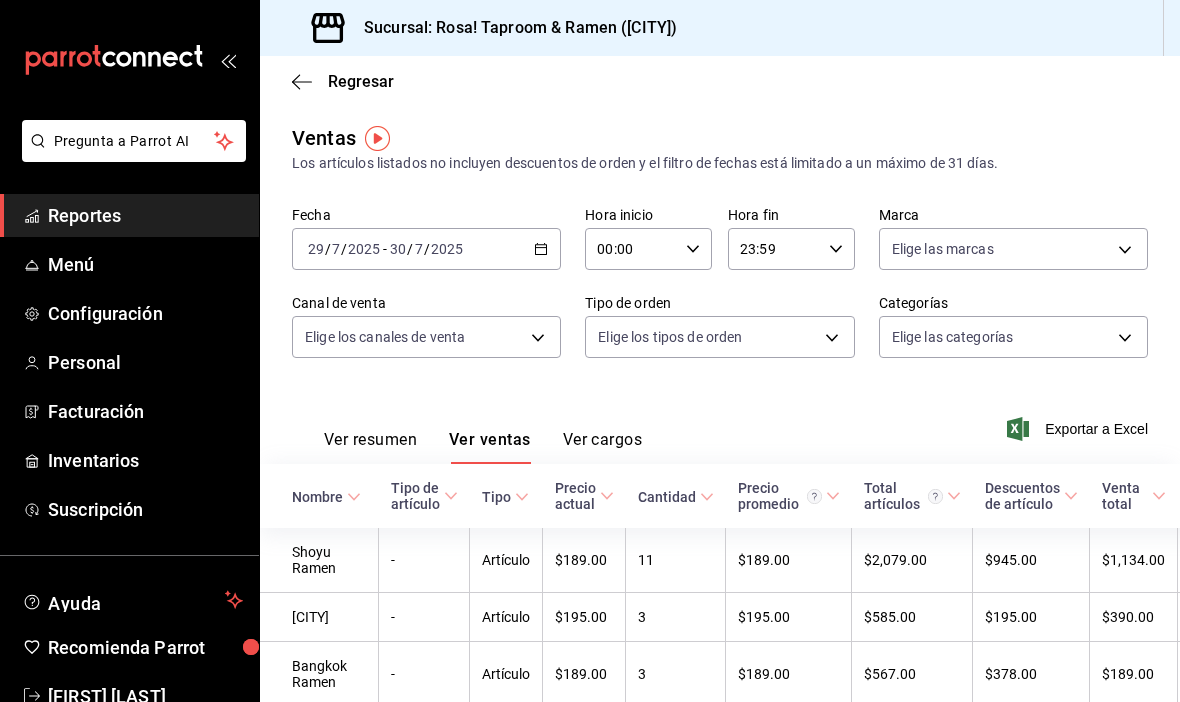 click on "2025-07-29 29 / 7 / 2025 - 2025-07-30 30 / 7 / 2025" at bounding box center (426, 249) 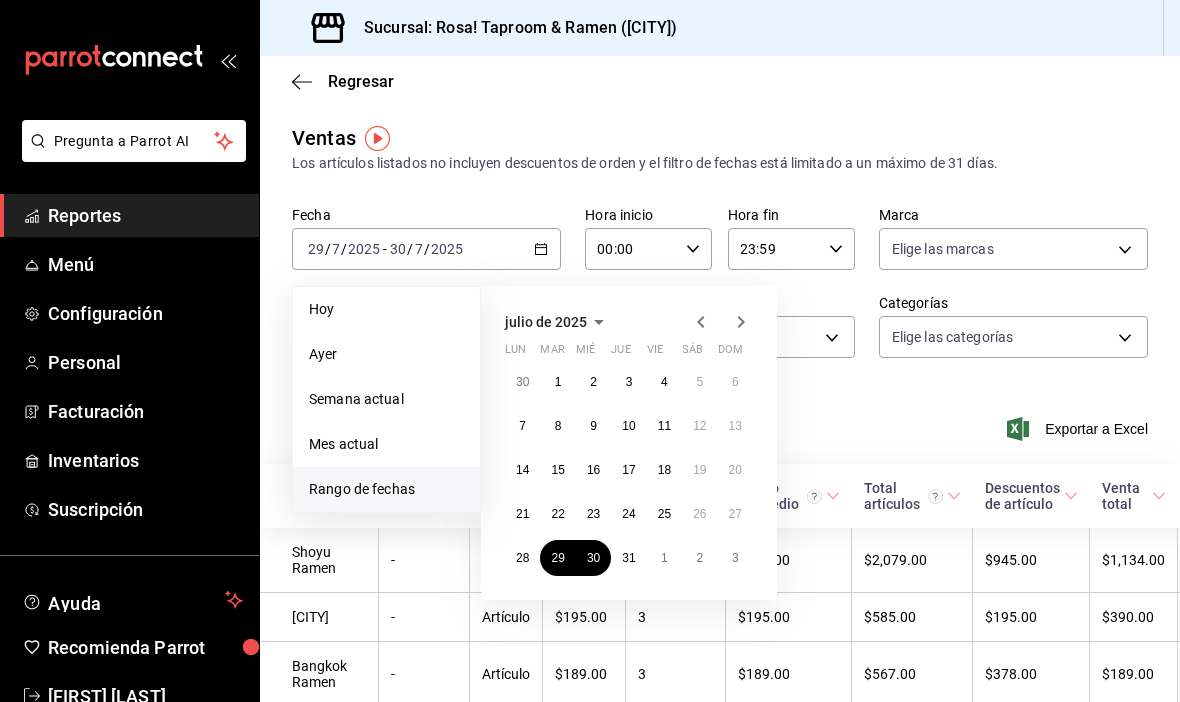 click on "30" at bounding box center [593, 558] 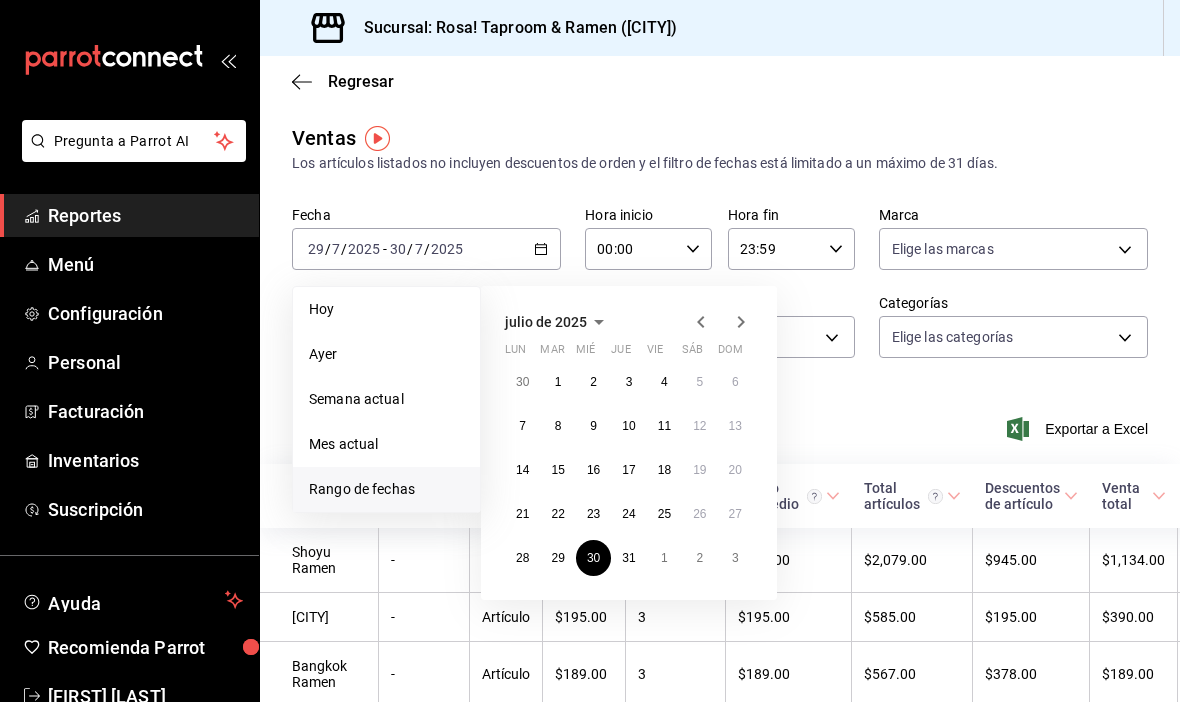 click on "30" at bounding box center [593, 558] 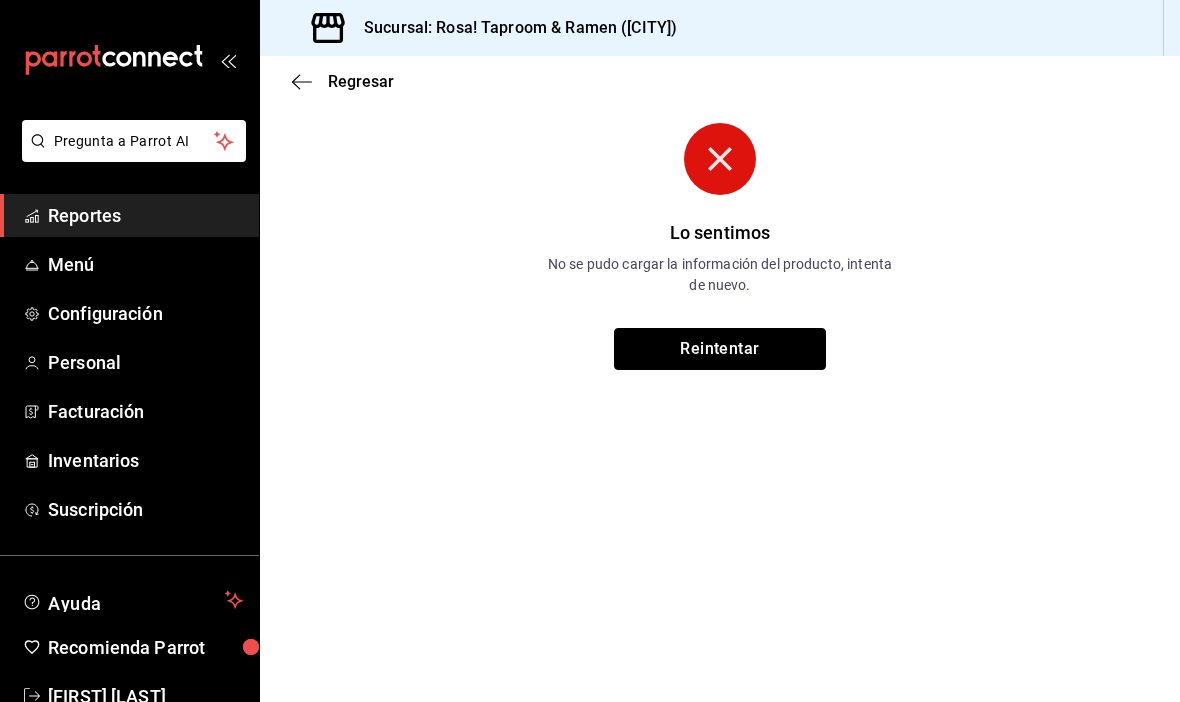 click on "Reintentar" at bounding box center [720, 349] 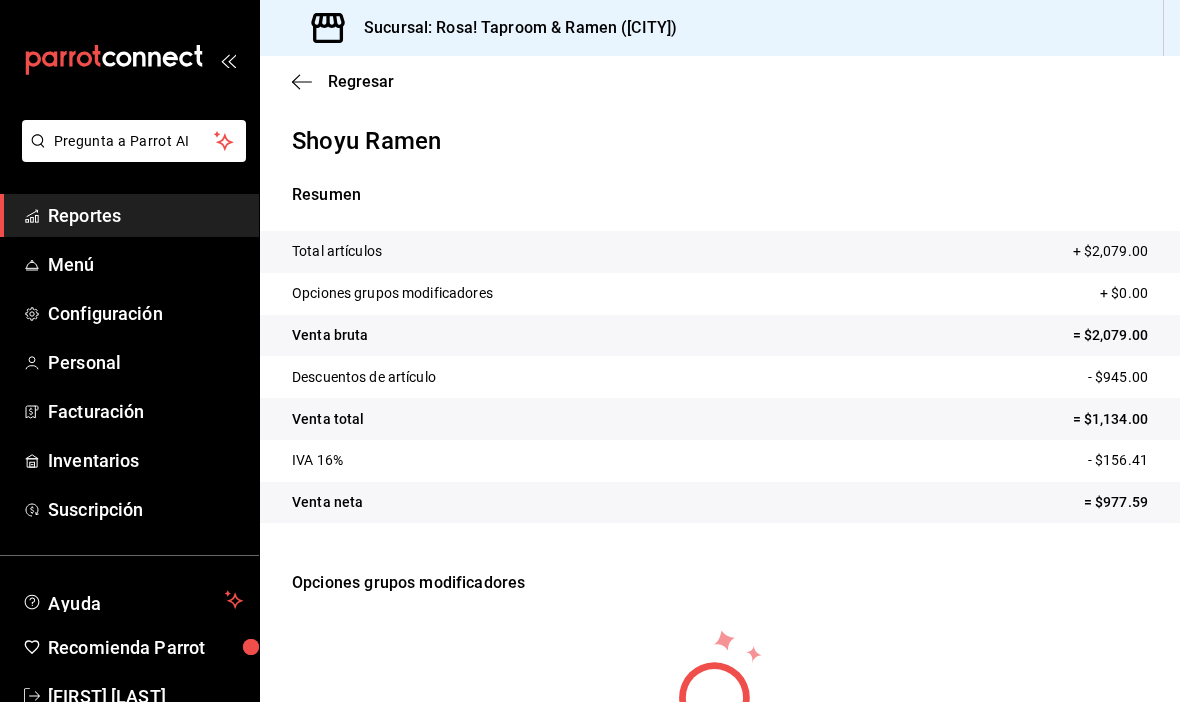 scroll, scrollTop: 0, scrollLeft: 0, axis: both 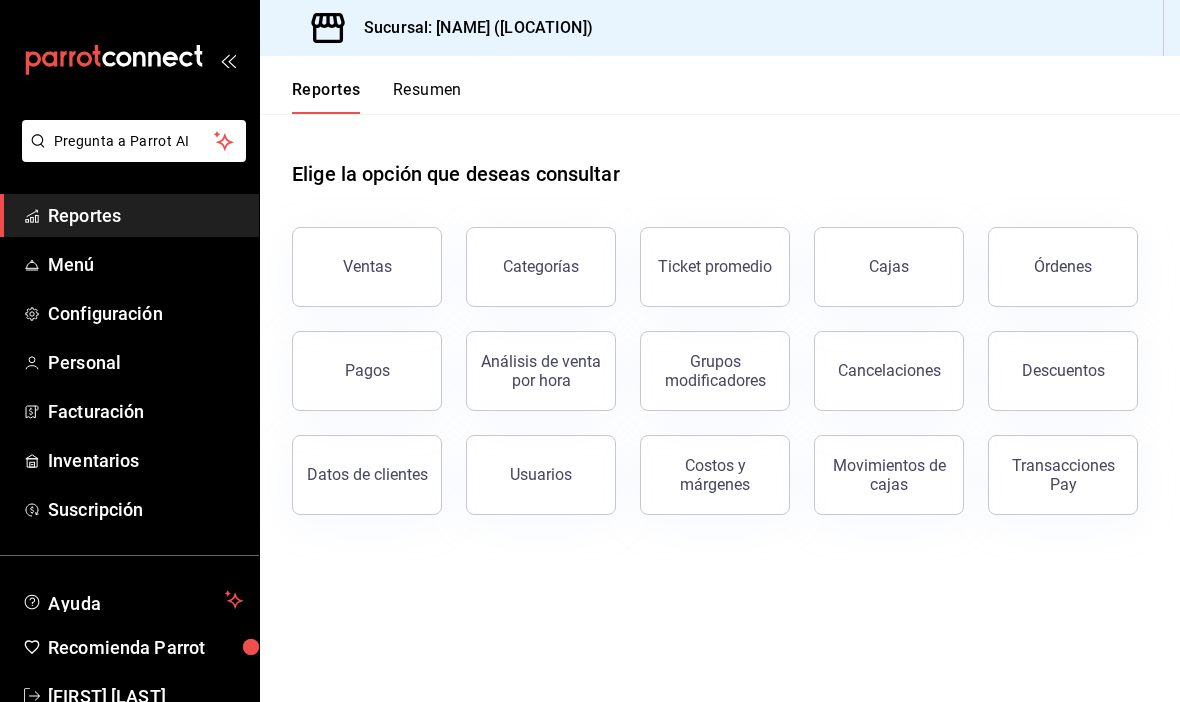 click on "Cajas" at bounding box center [889, 266] 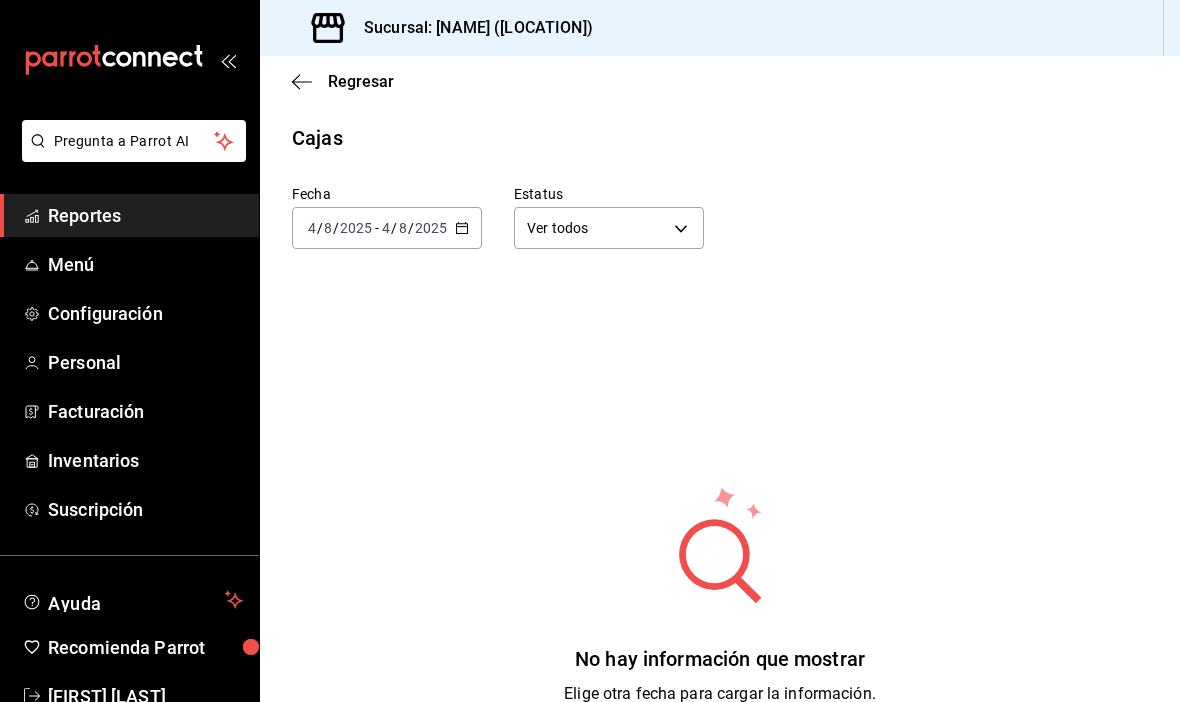 click on "2025" at bounding box center [431, 228] 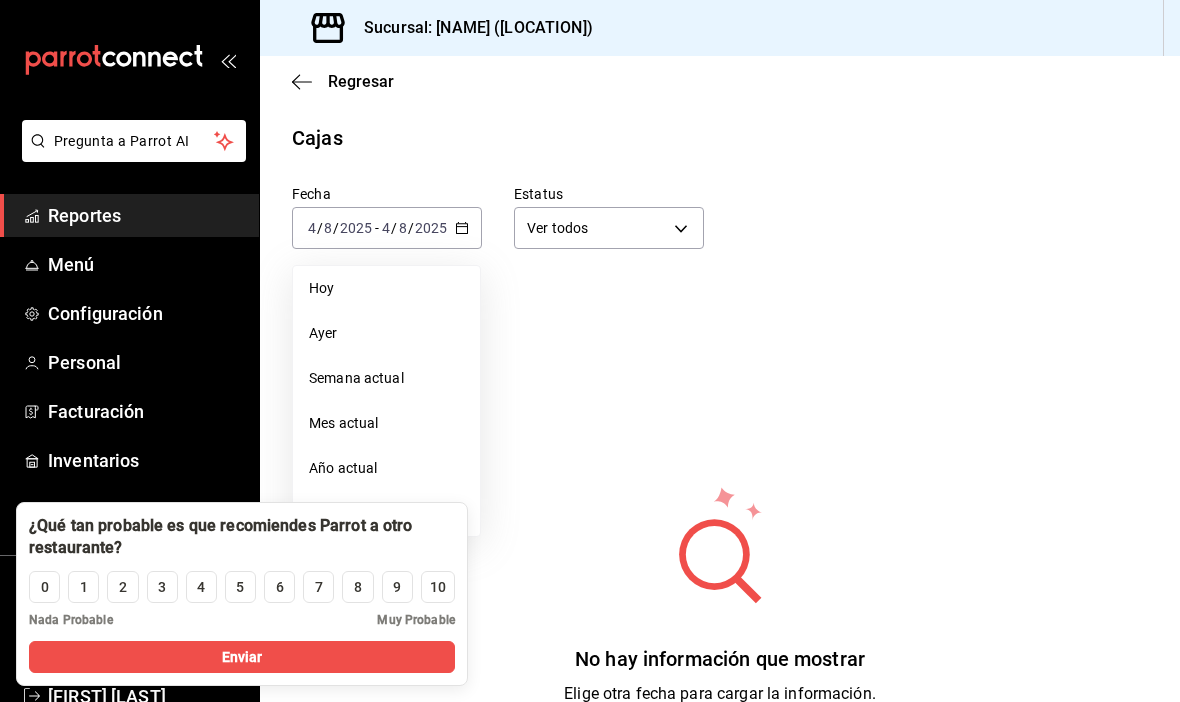 click on "No hay información que mostrar Elige otra fecha para cargar la información." at bounding box center (720, 595) 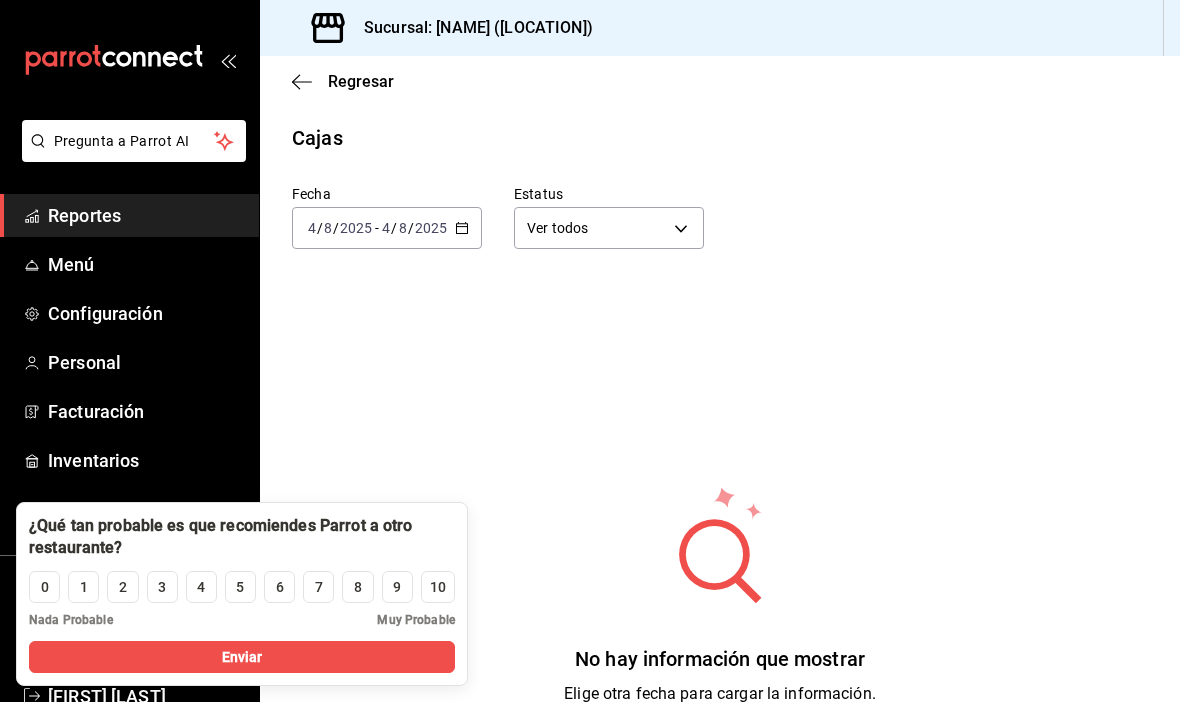 click on "2025-08-04 4 / 8 / 2025 - 2025-08-04 4 / 8 / 2025" at bounding box center [387, 228] 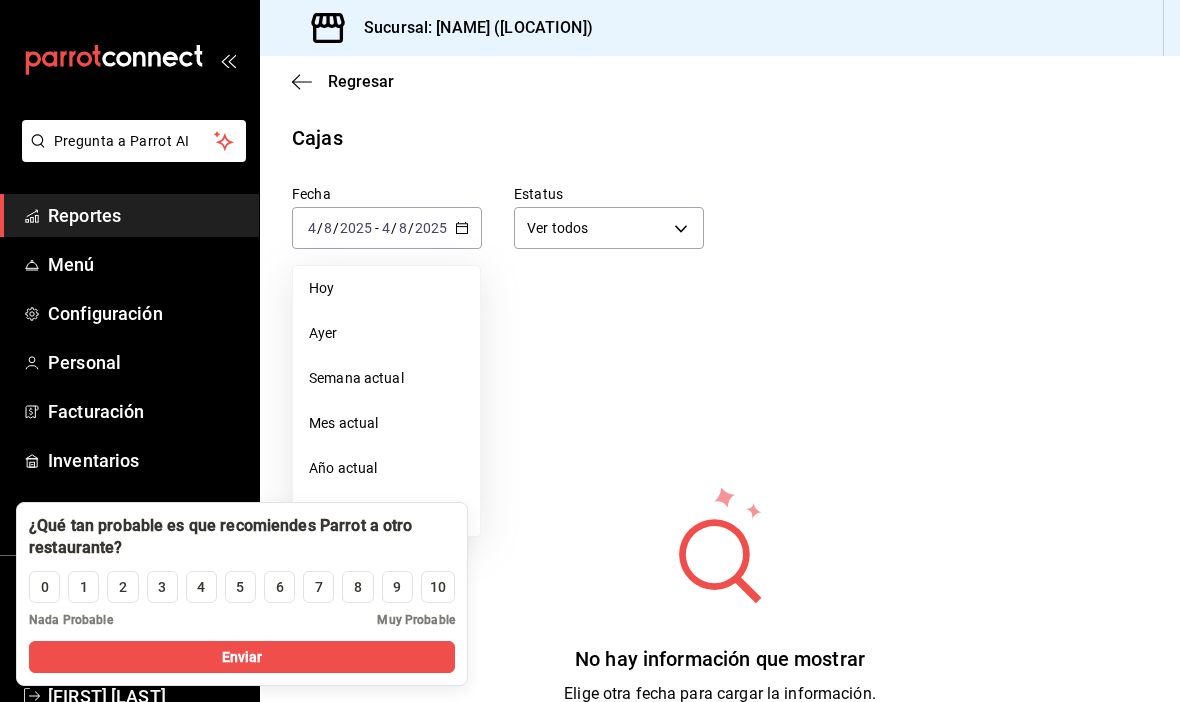 click on "Año actual" at bounding box center (386, 468) 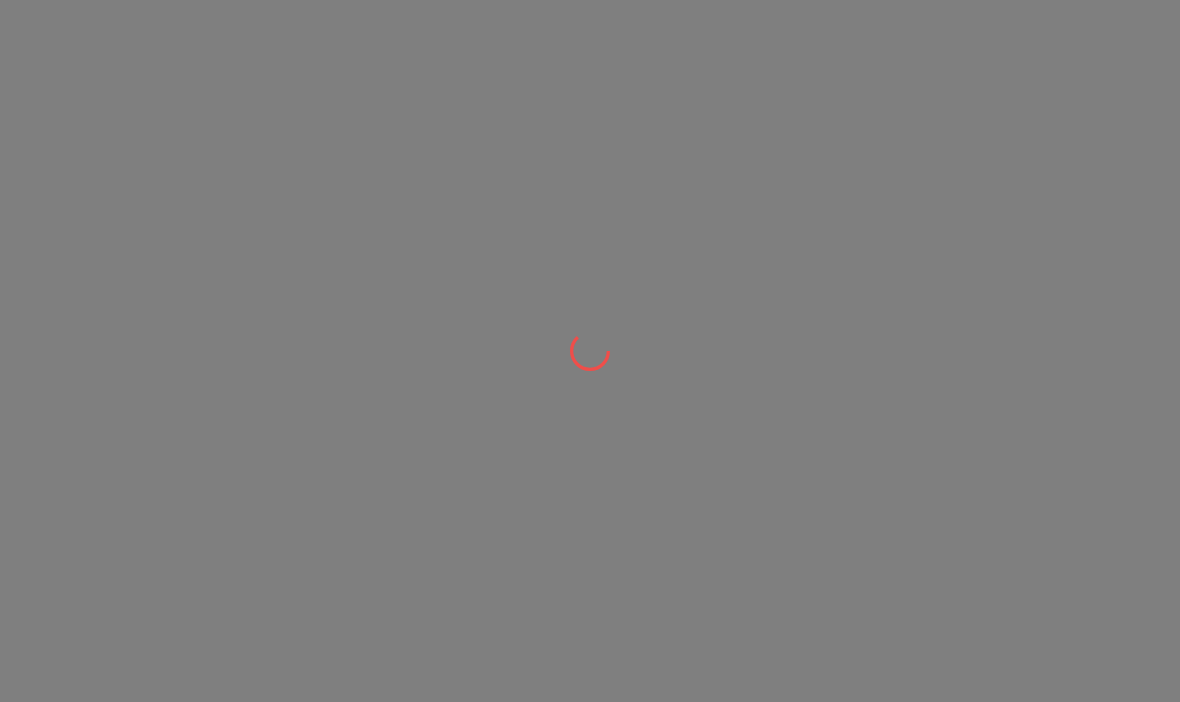 scroll, scrollTop: 0, scrollLeft: 0, axis: both 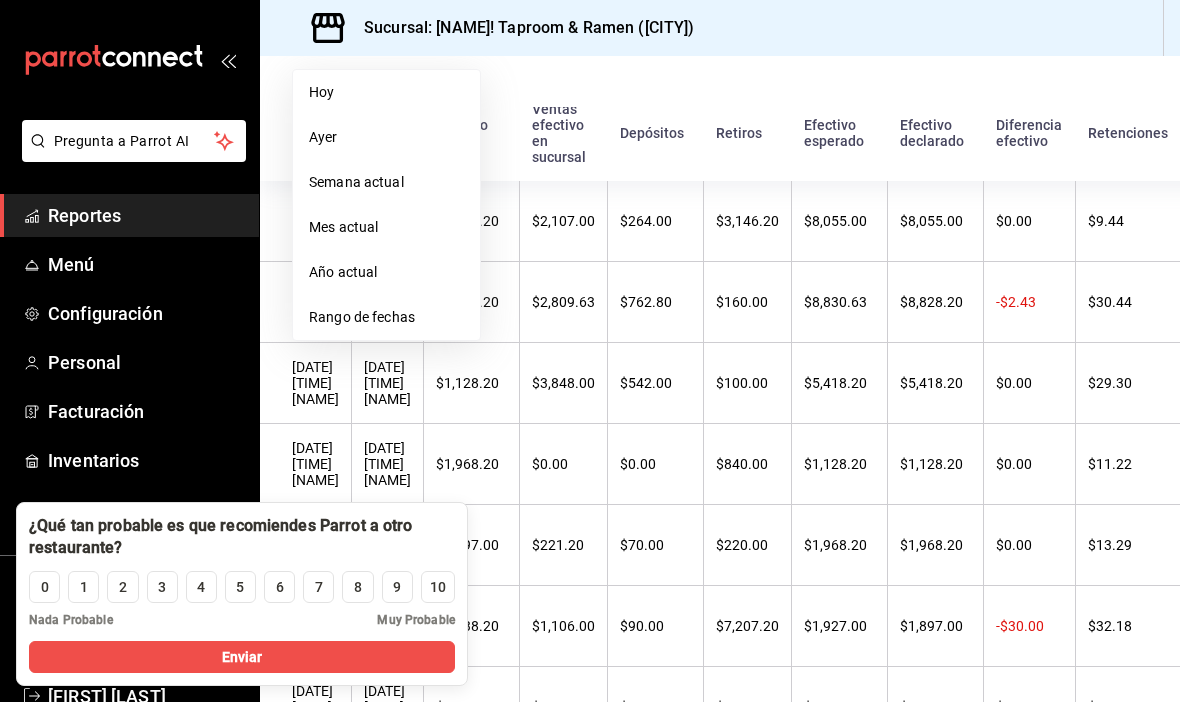 click on "Rango de fechas" at bounding box center [386, 317] 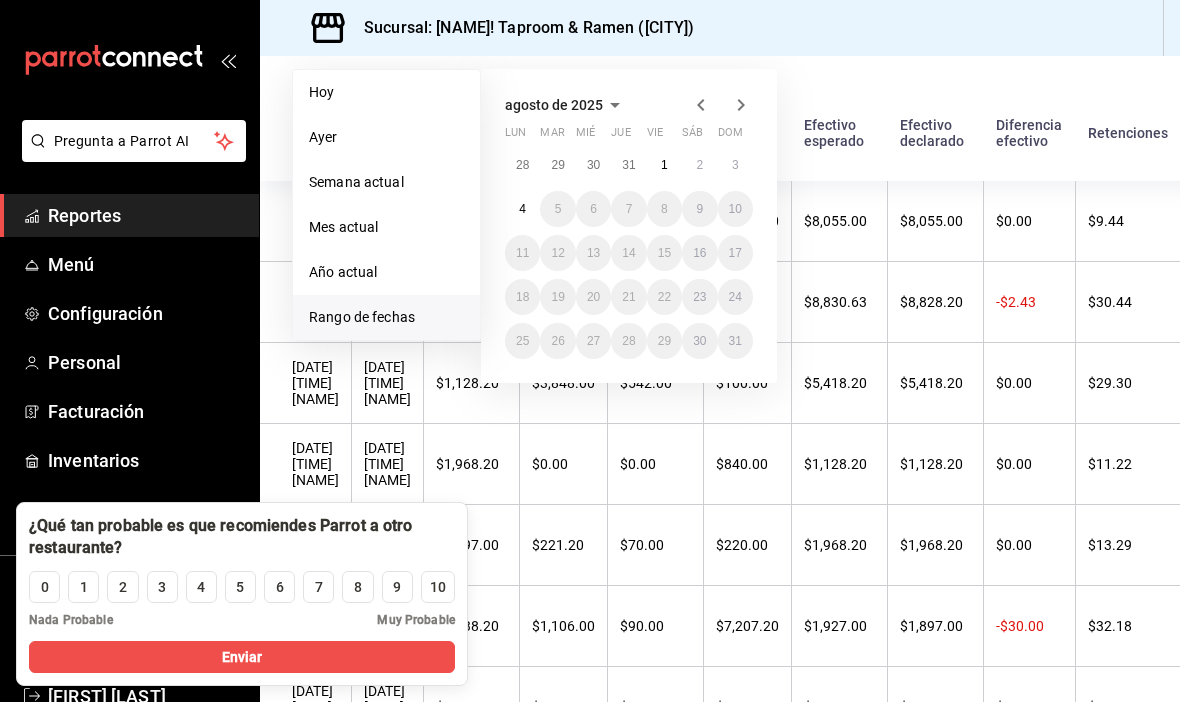 click 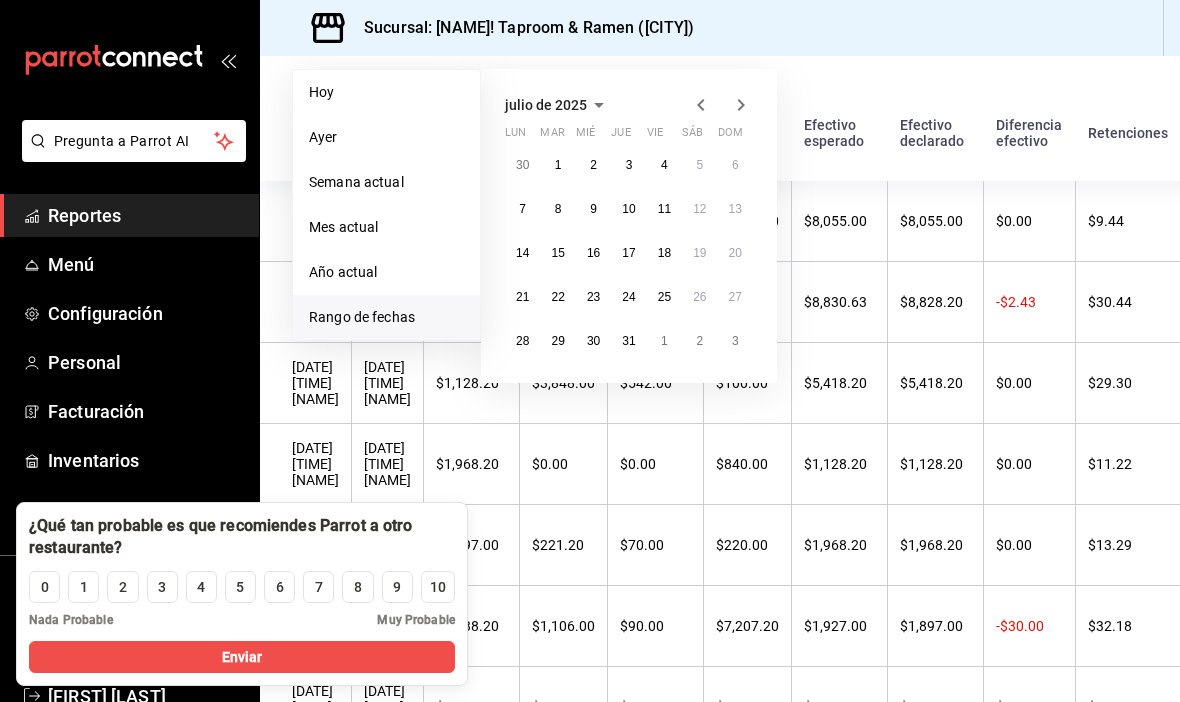 click on "30" at bounding box center [593, 341] 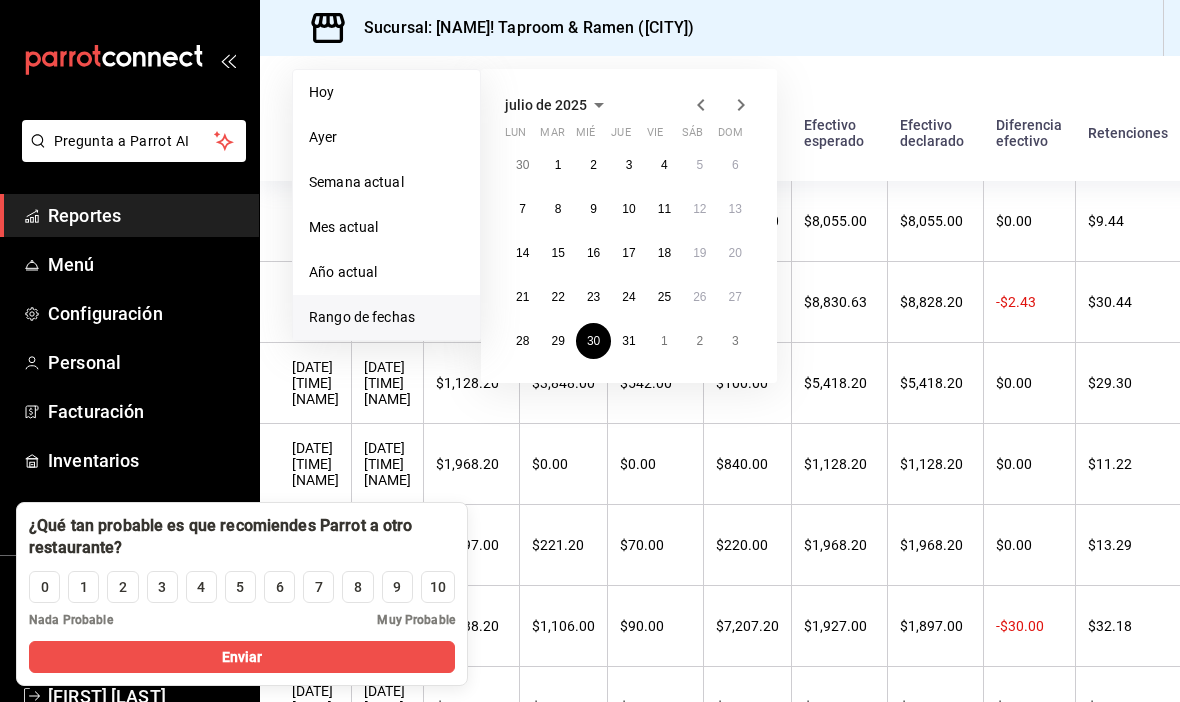 click on "31" at bounding box center [628, 341] 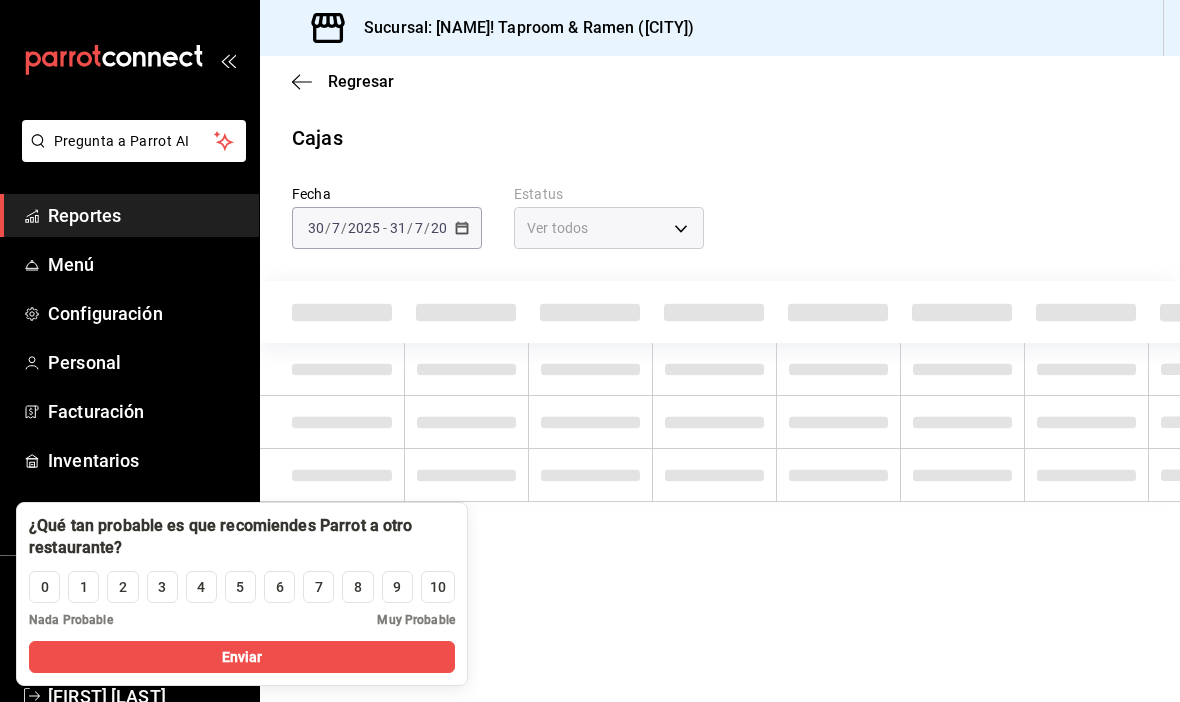 scroll, scrollTop: 0, scrollLeft: 0, axis: both 